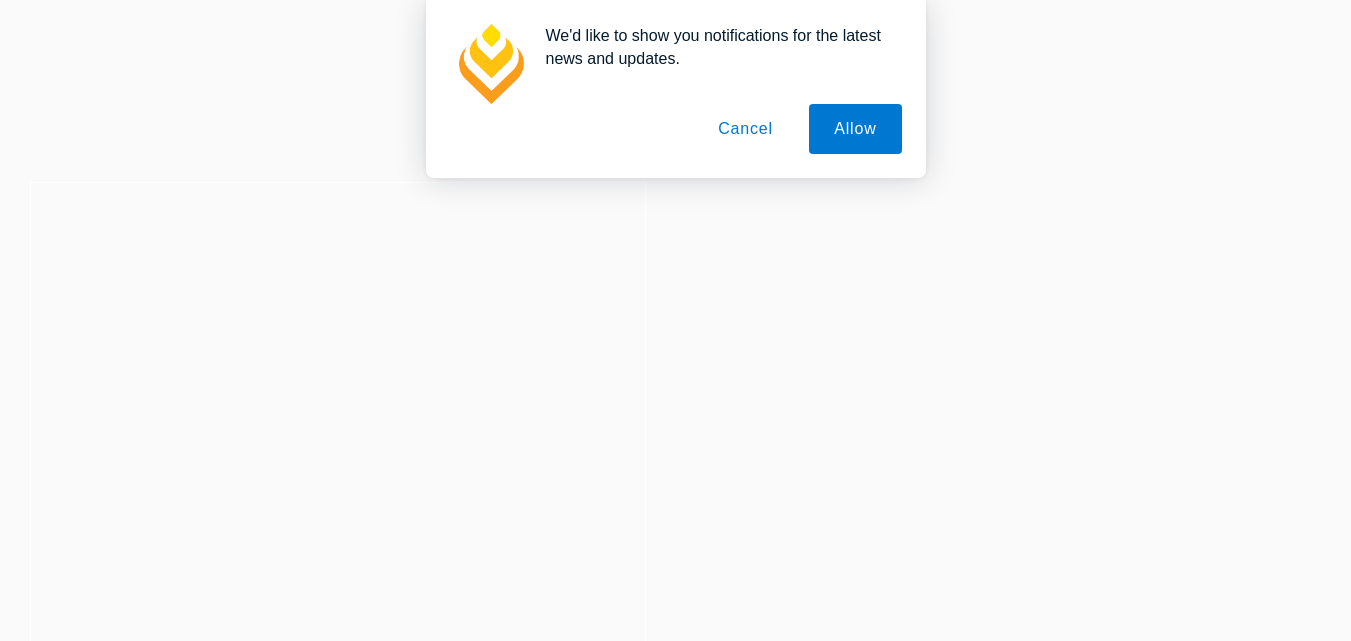 scroll, scrollTop: 0, scrollLeft: 0, axis: both 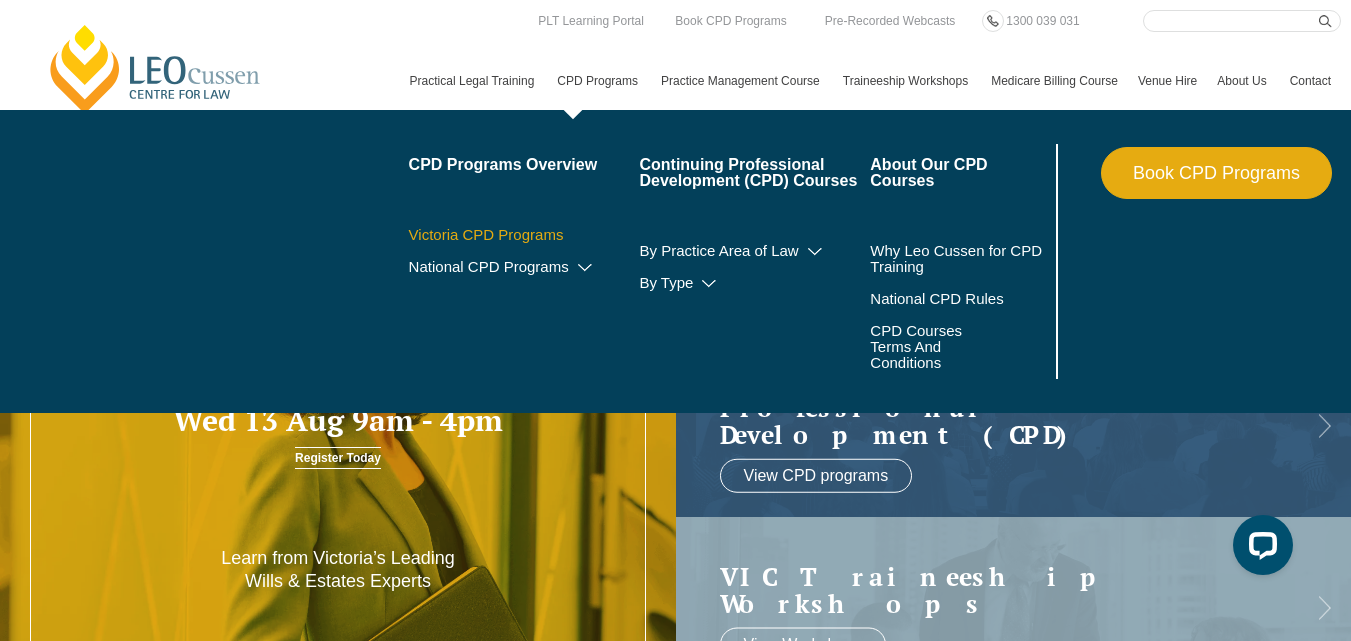 click on "Victoria CPD Programs" at bounding box center (524, 235) 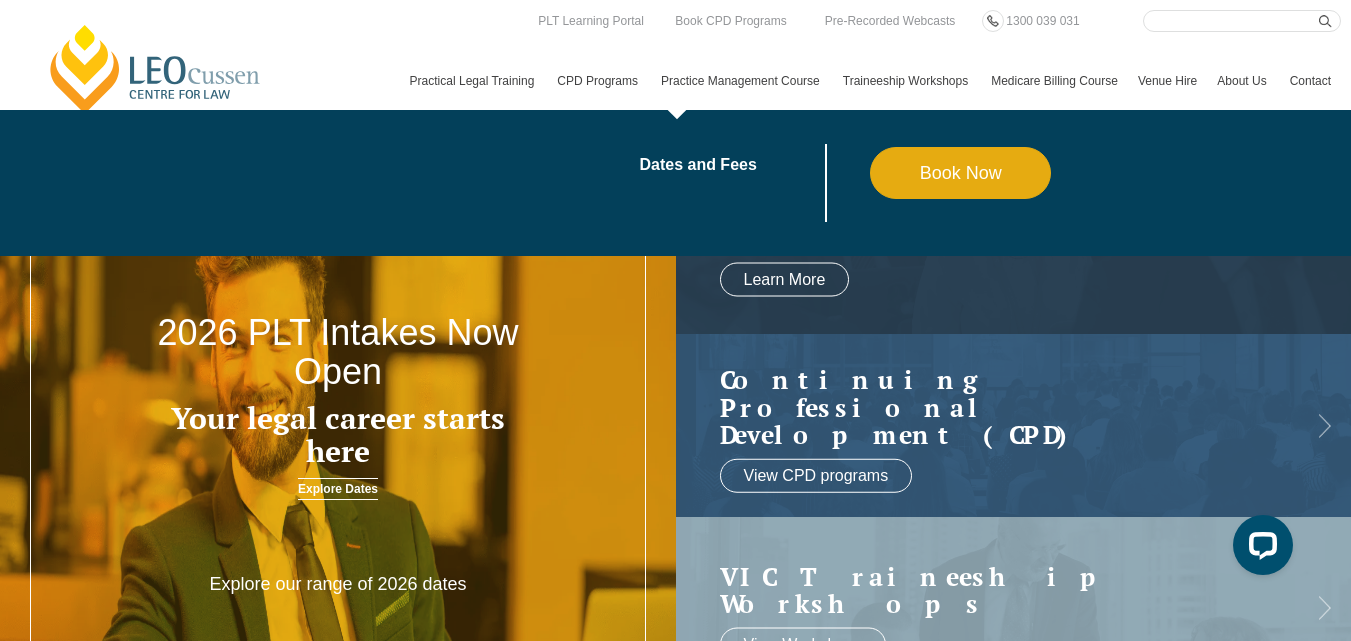 click on "Practice Management Course" at bounding box center [742, 81] 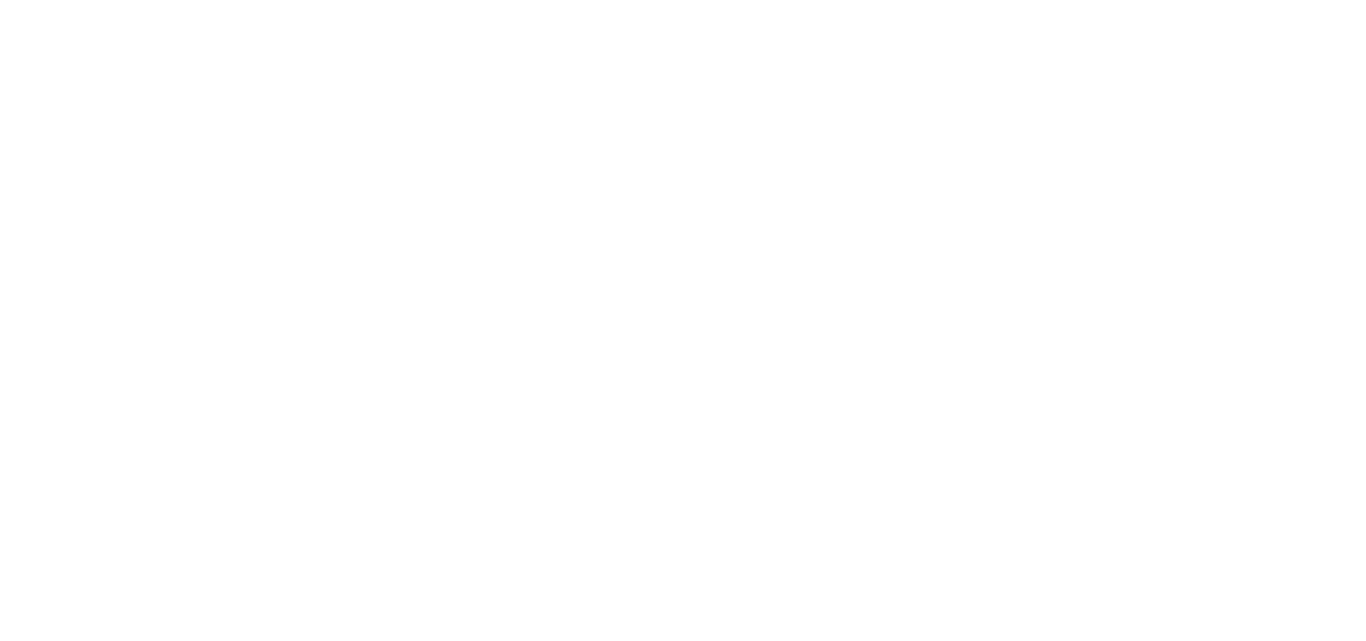 scroll, scrollTop: 0, scrollLeft: 0, axis: both 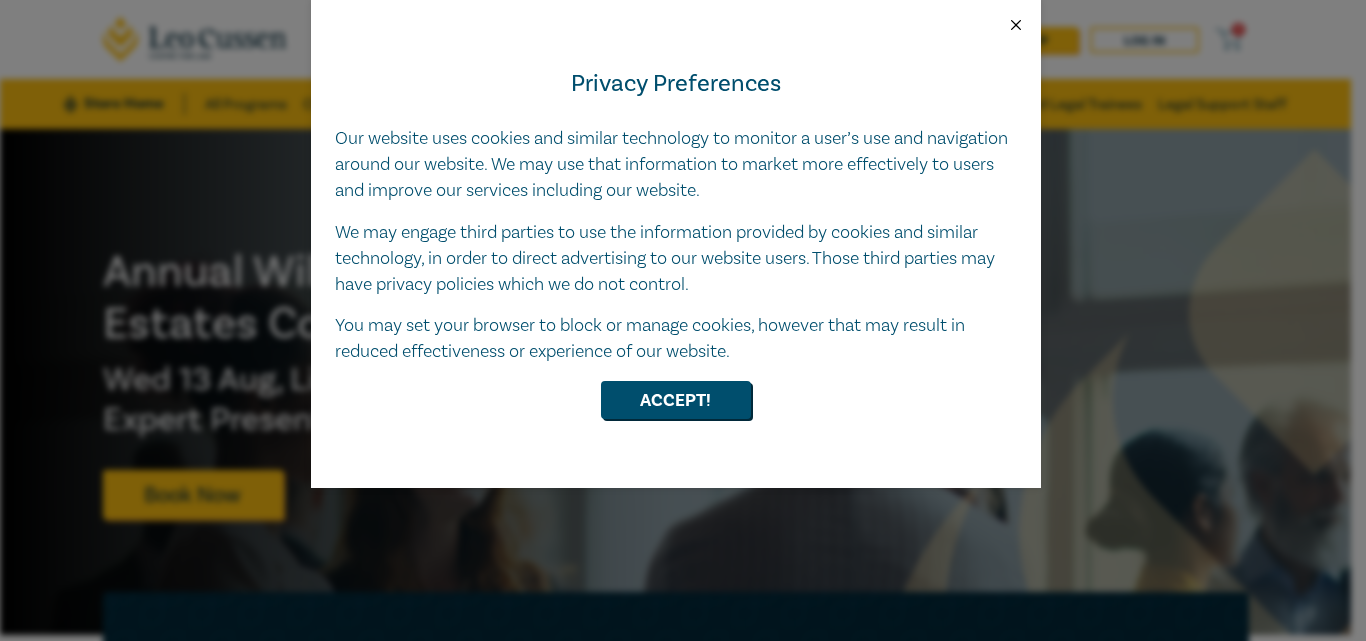 click at bounding box center [1016, 25] 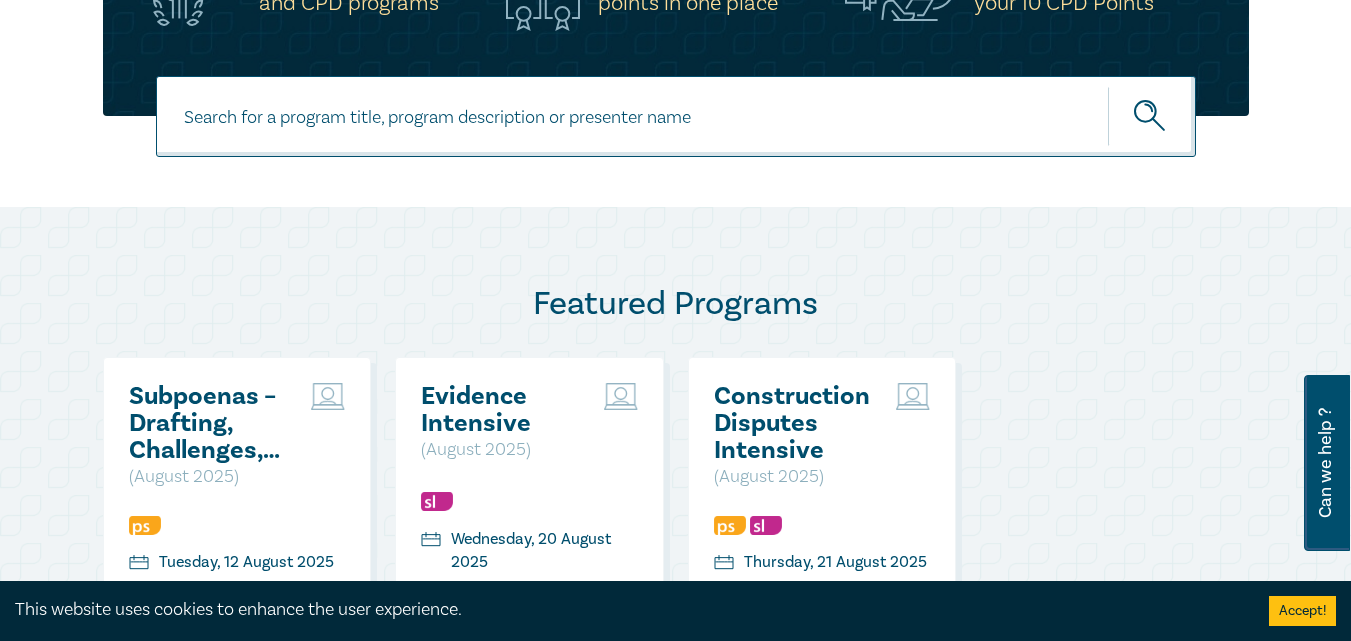 scroll, scrollTop: 600, scrollLeft: 0, axis: vertical 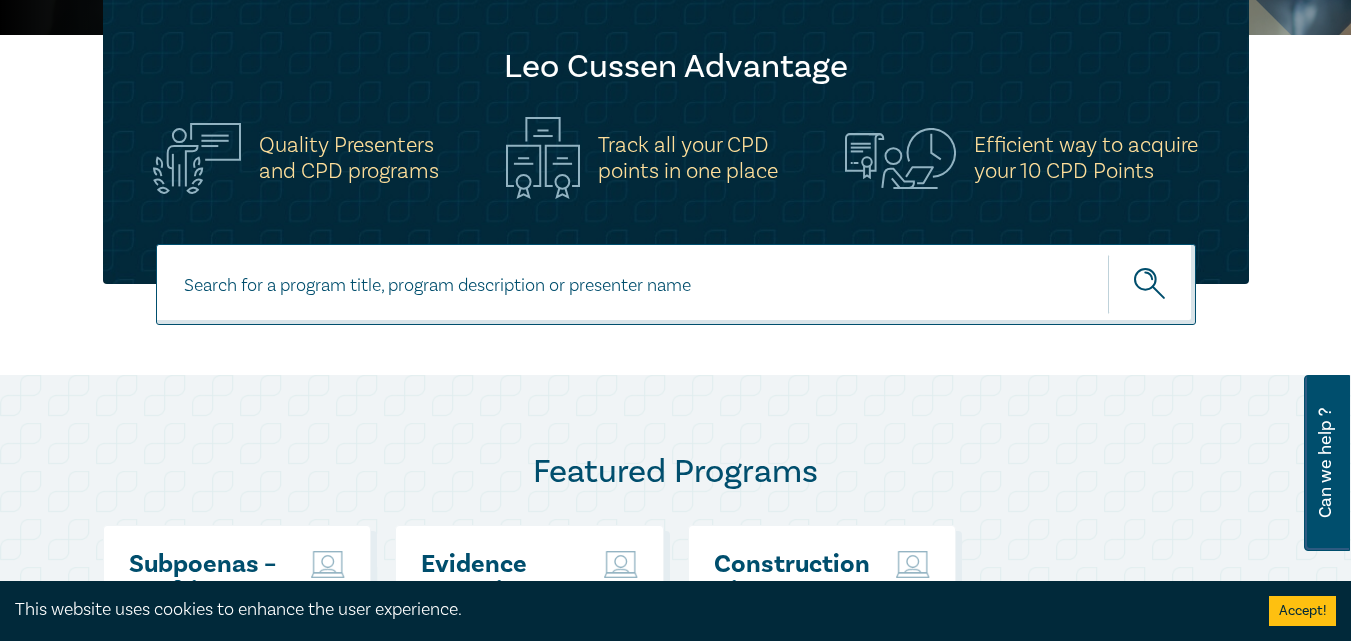 click at bounding box center [676, 284] 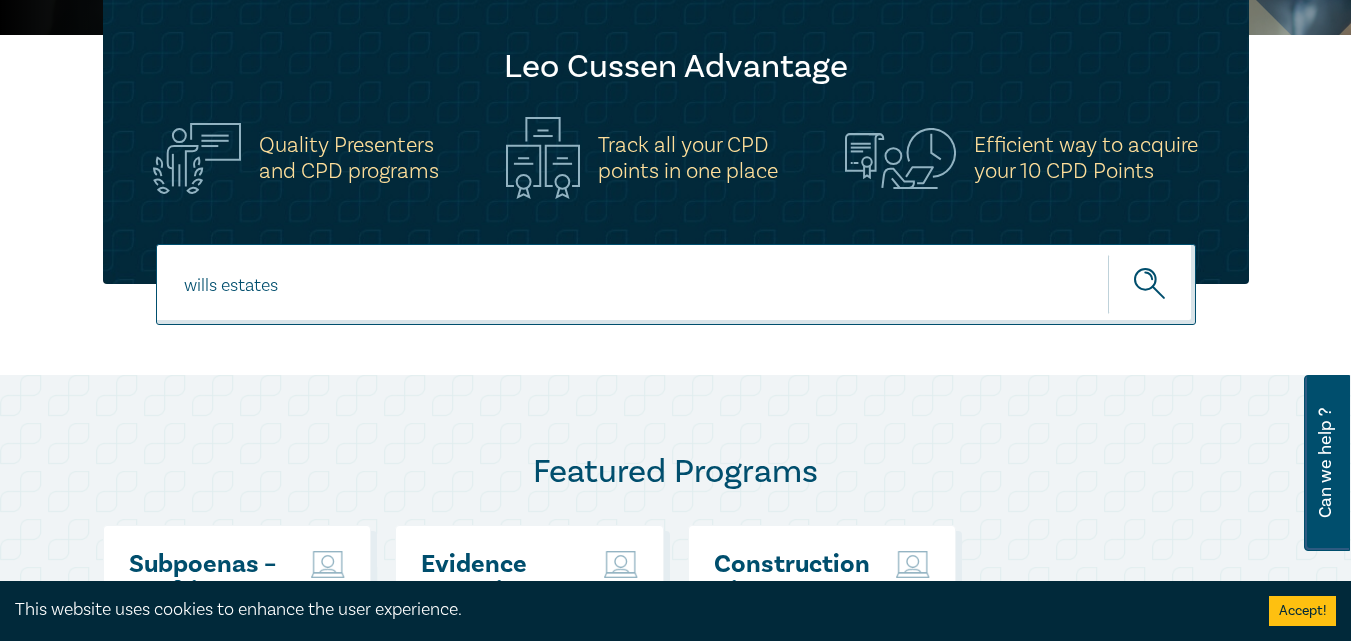 type on "wills estates" 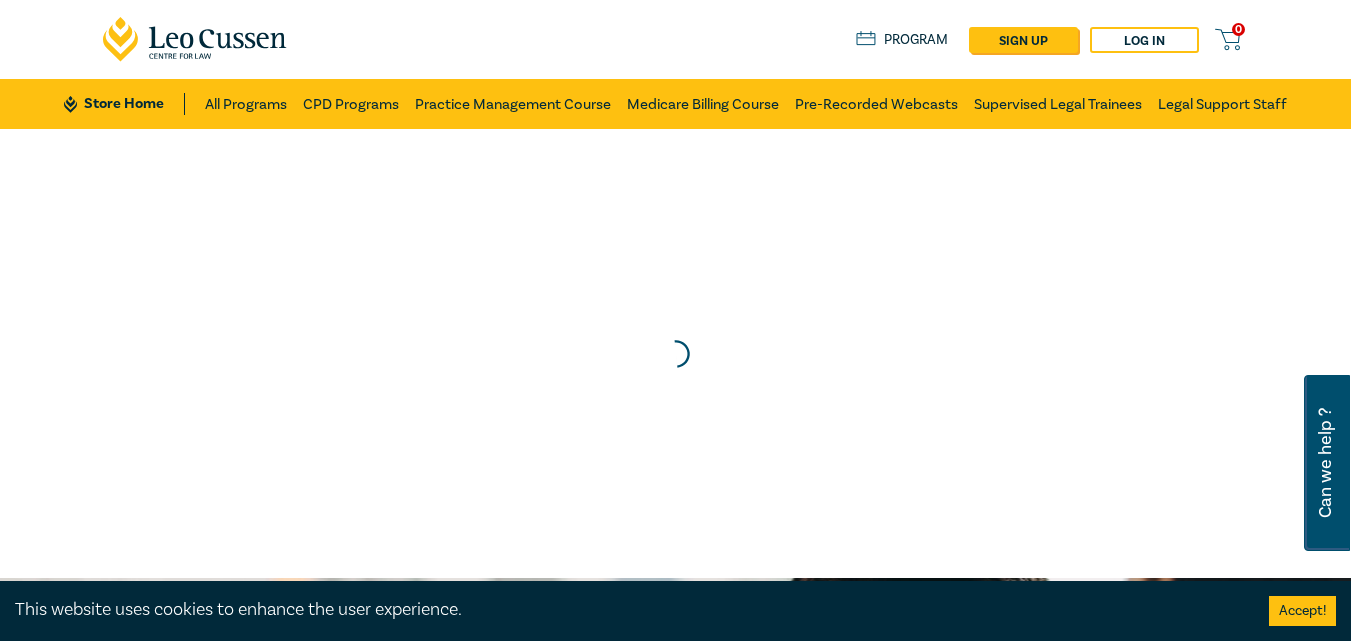 scroll, scrollTop: 0, scrollLeft: 0, axis: both 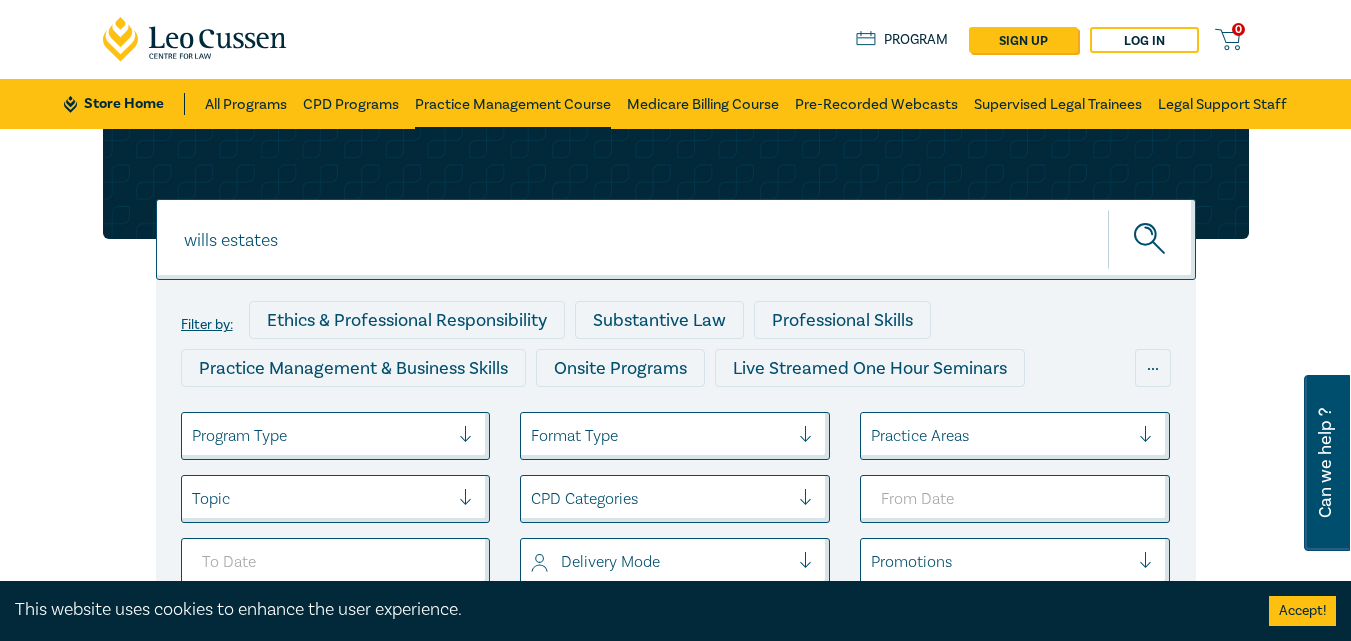 click on "Practice Management Course" at bounding box center (513, 104) 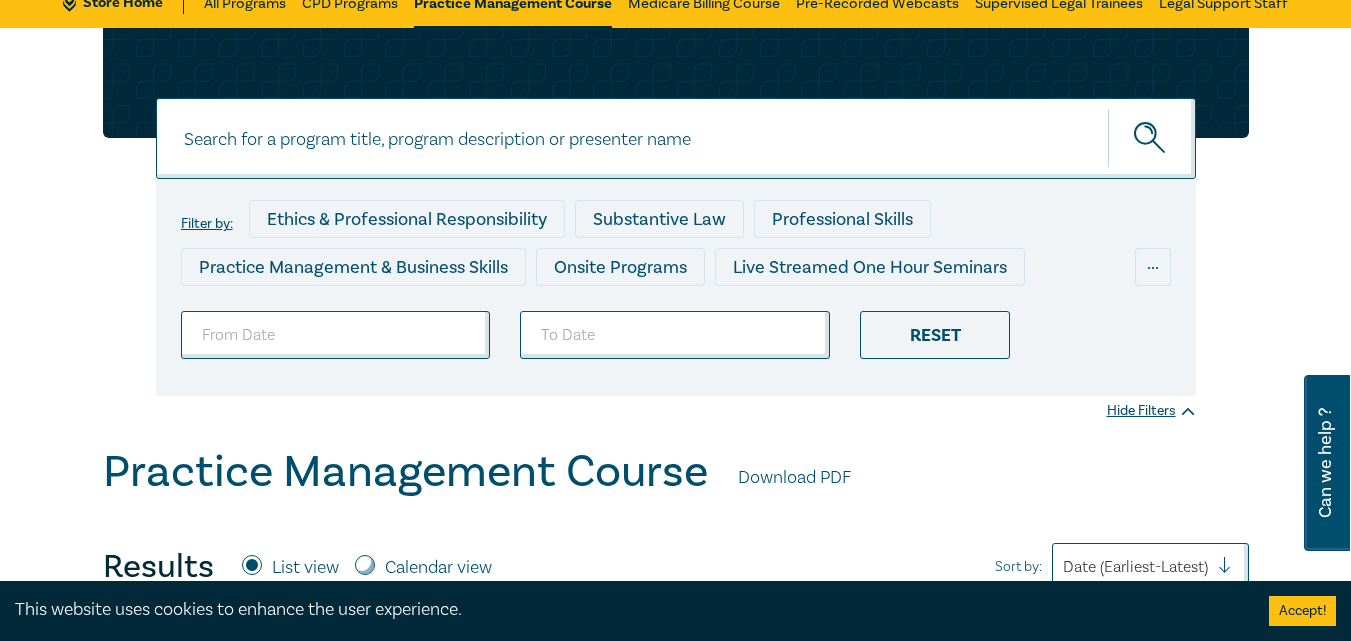 scroll, scrollTop: 100, scrollLeft: 0, axis: vertical 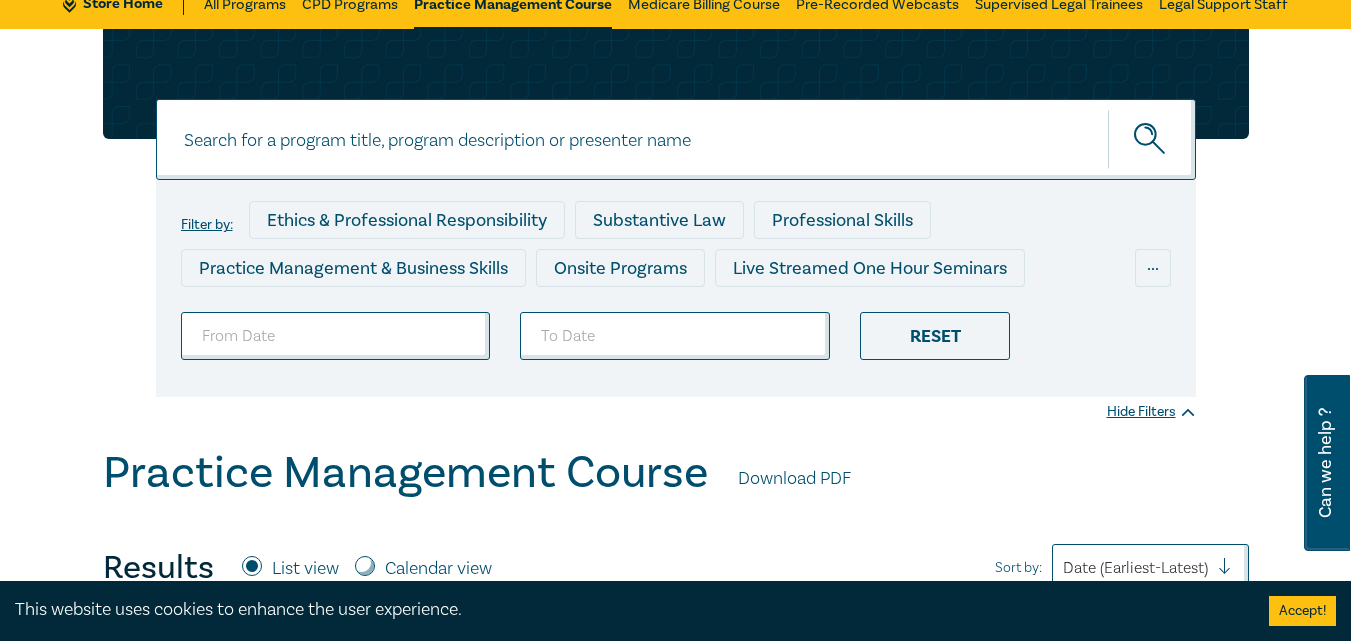 click at bounding box center [676, 139] 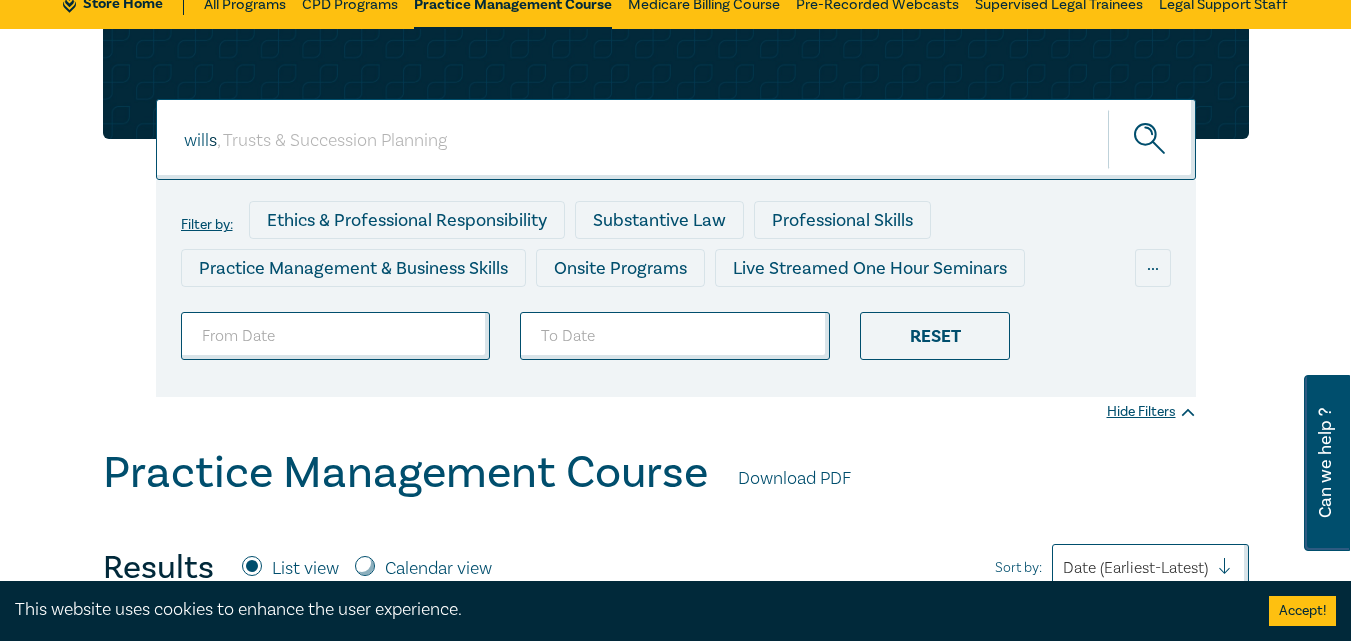type on "wills" 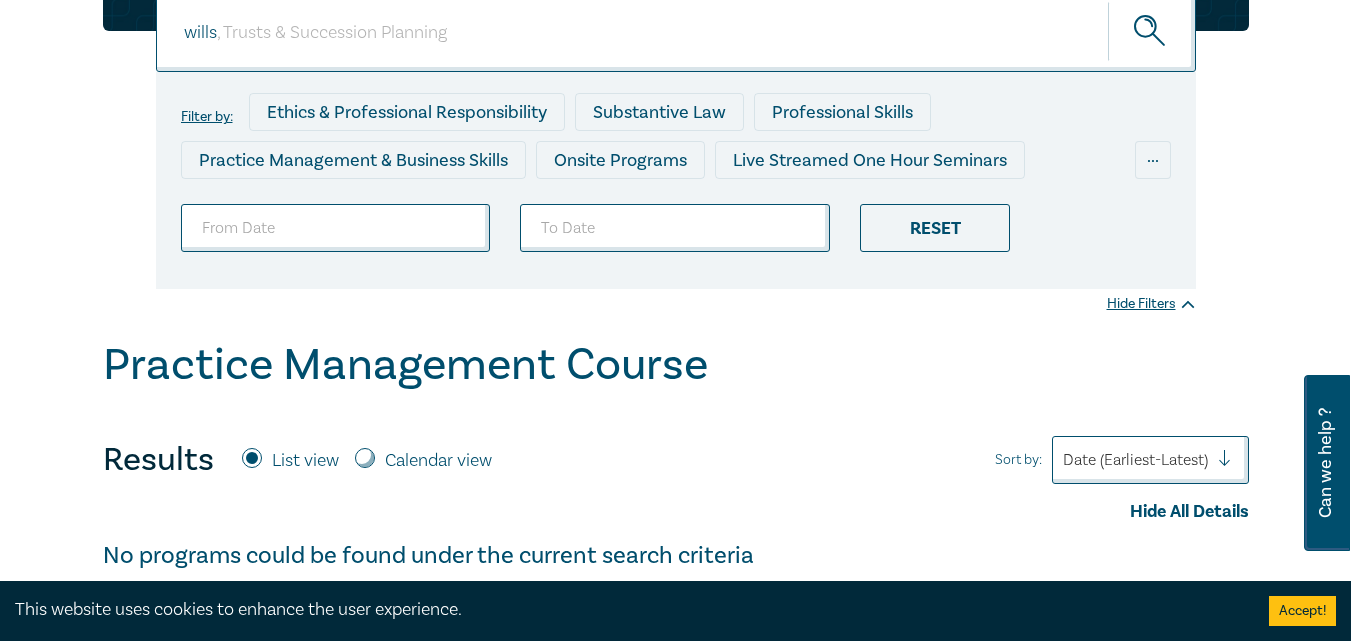 scroll, scrollTop: 100, scrollLeft: 0, axis: vertical 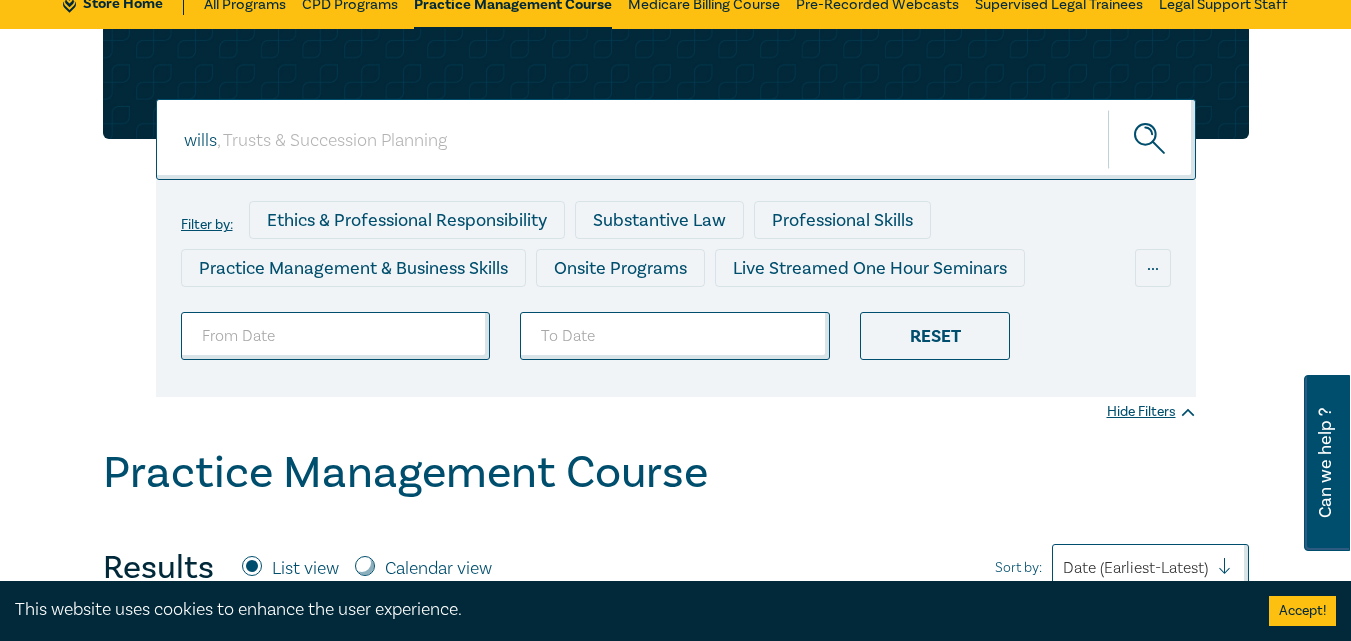 drag, startPoint x: 258, startPoint y: 139, endPoint x: 170, endPoint y: 141, distance: 88.02273 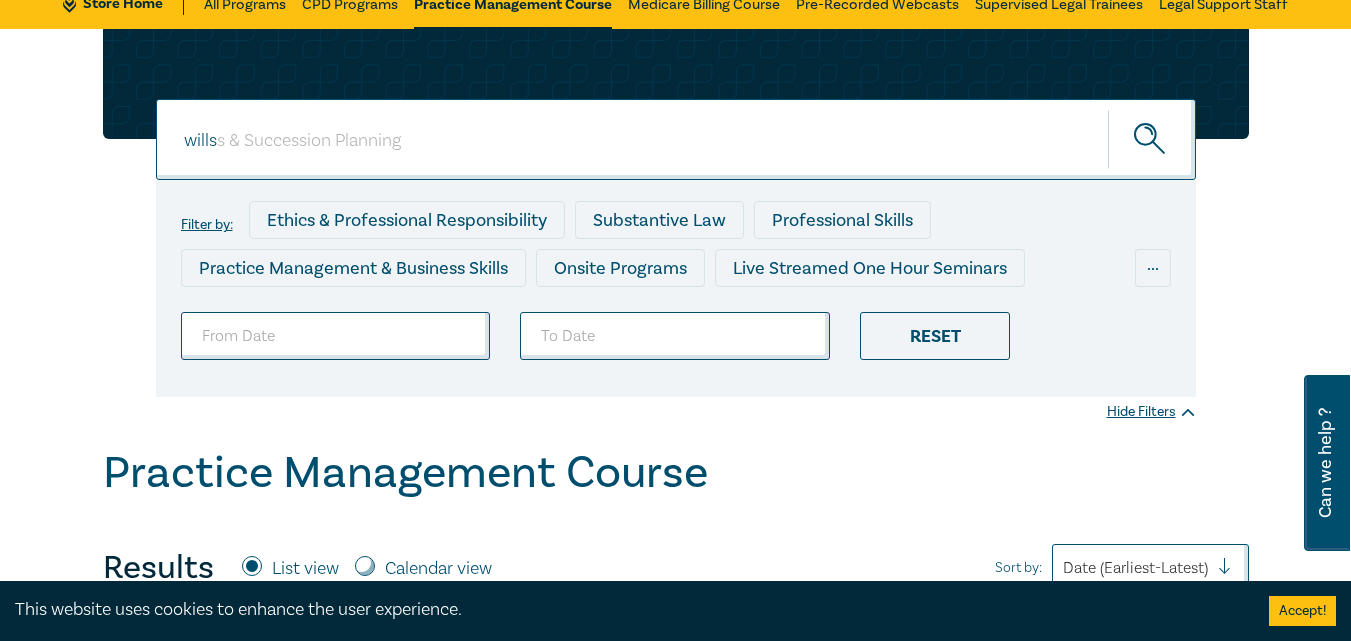 drag, startPoint x: 494, startPoint y: 153, endPoint x: 149, endPoint y: 147, distance: 345.0522 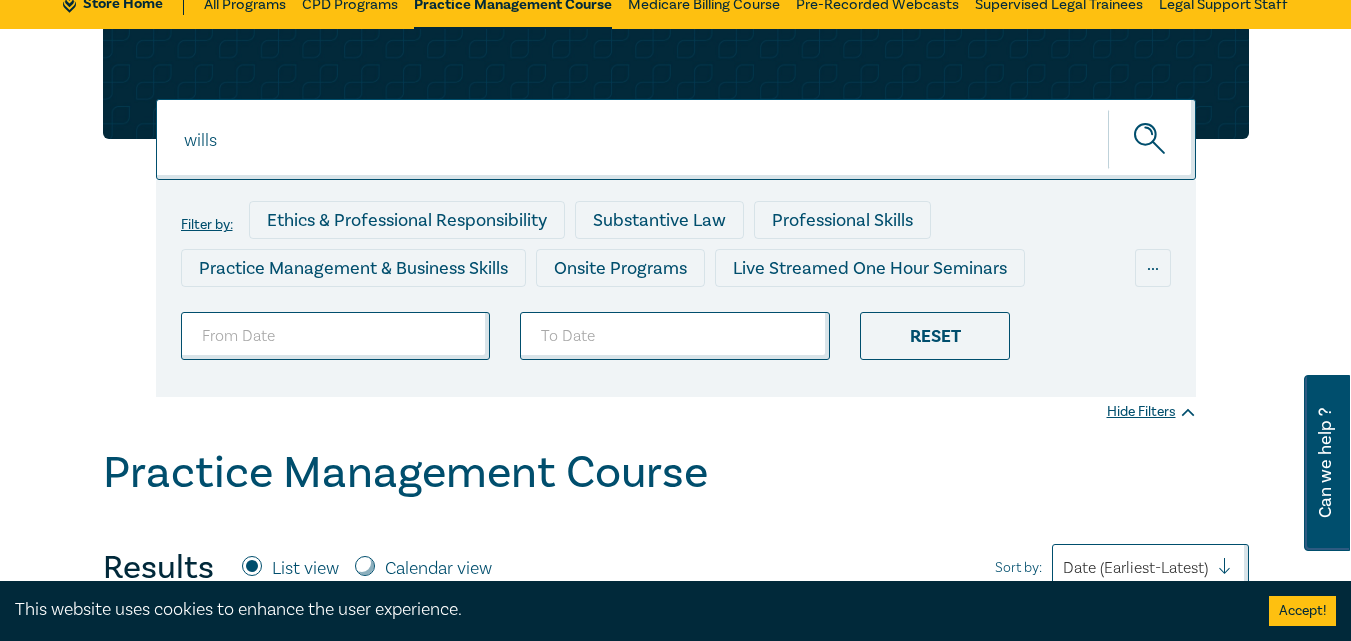 drag, startPoint x: 247, startPoint y: 142, endPoint x: 156, endPoint y: 145, distance: 91.04944 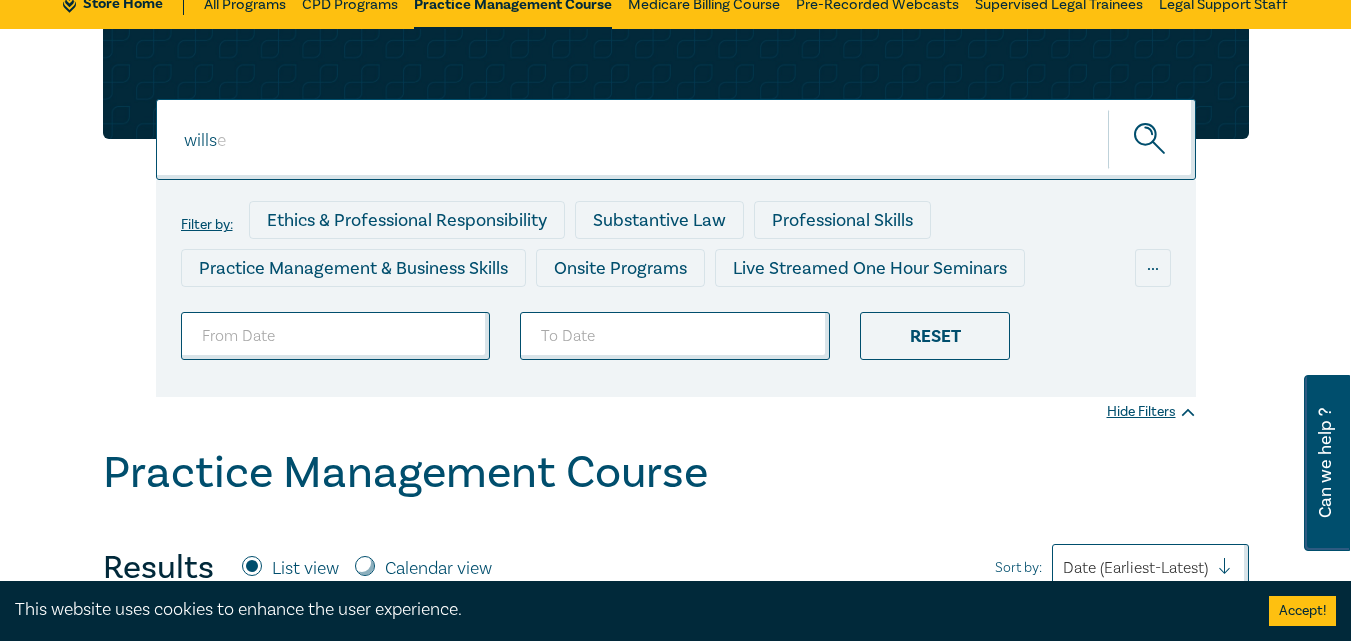 type on "es" 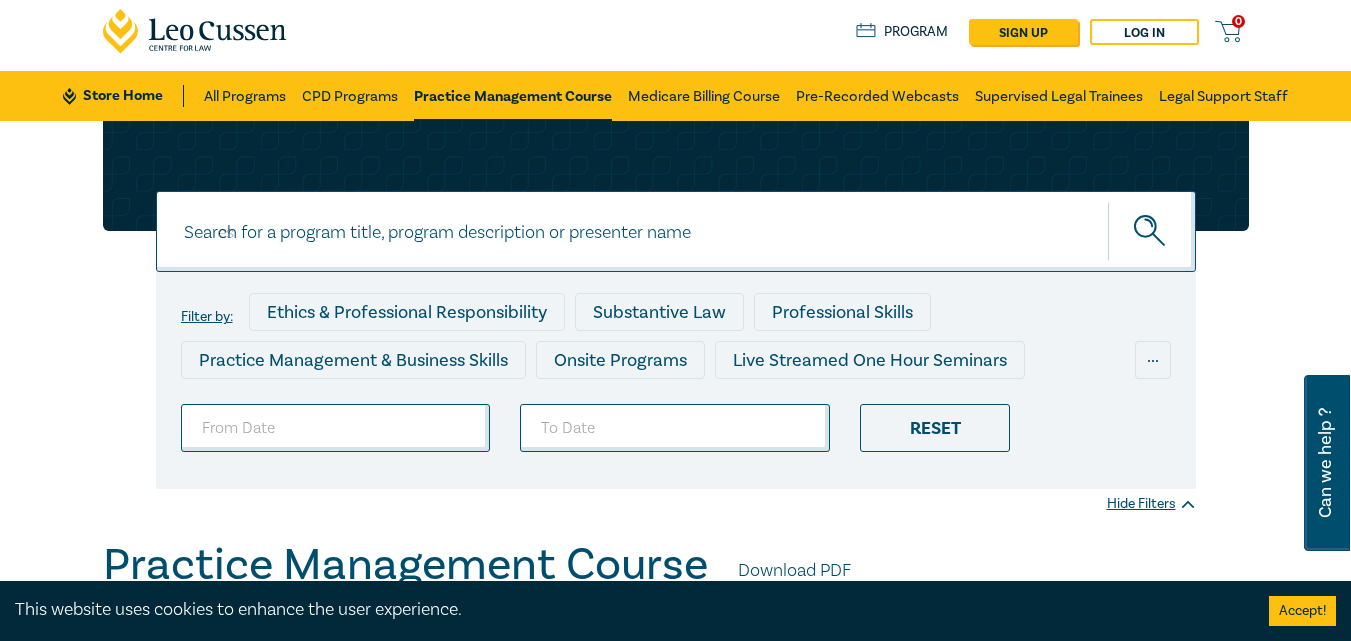 scroll, scrollTop: 0, scrollLeft: 0, axis: both 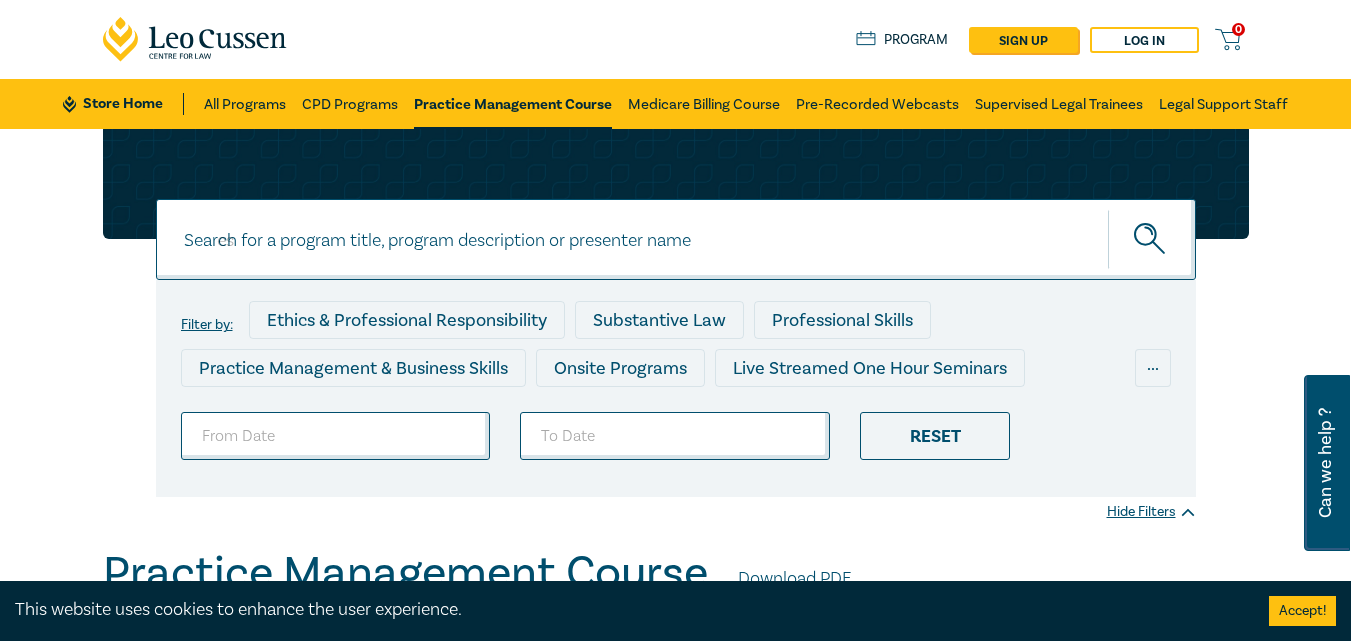 click on "es" at bounding box center [647, 241] 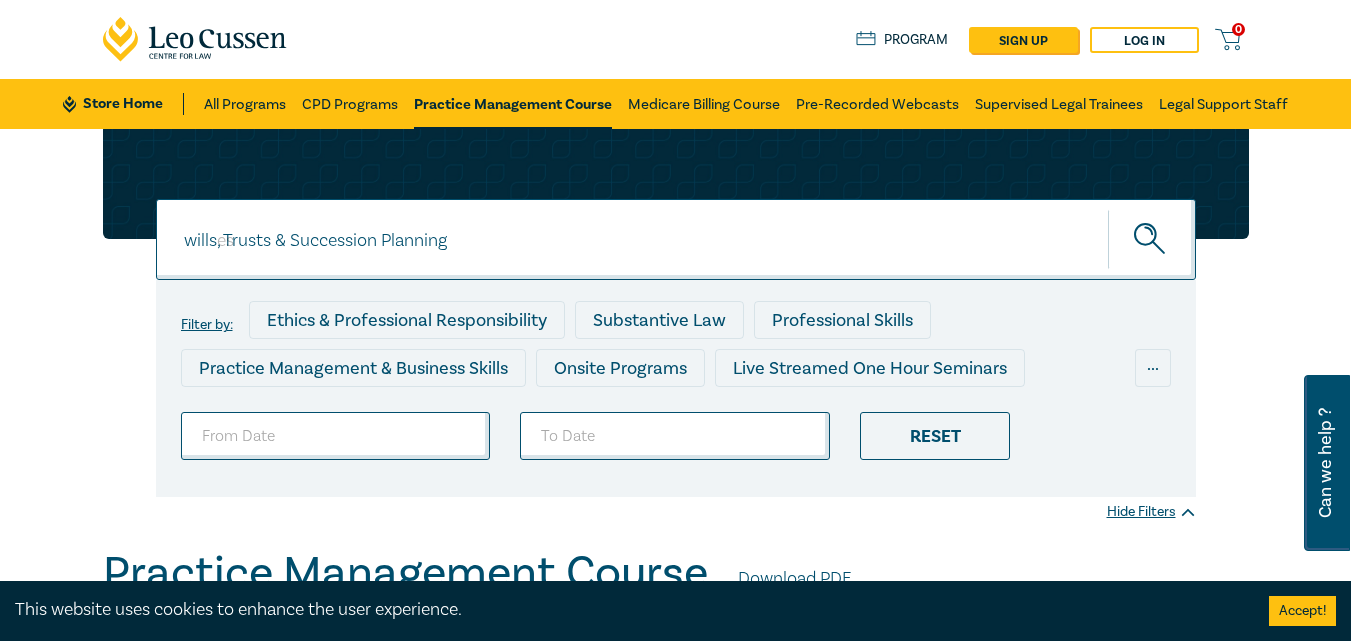 type on "es" 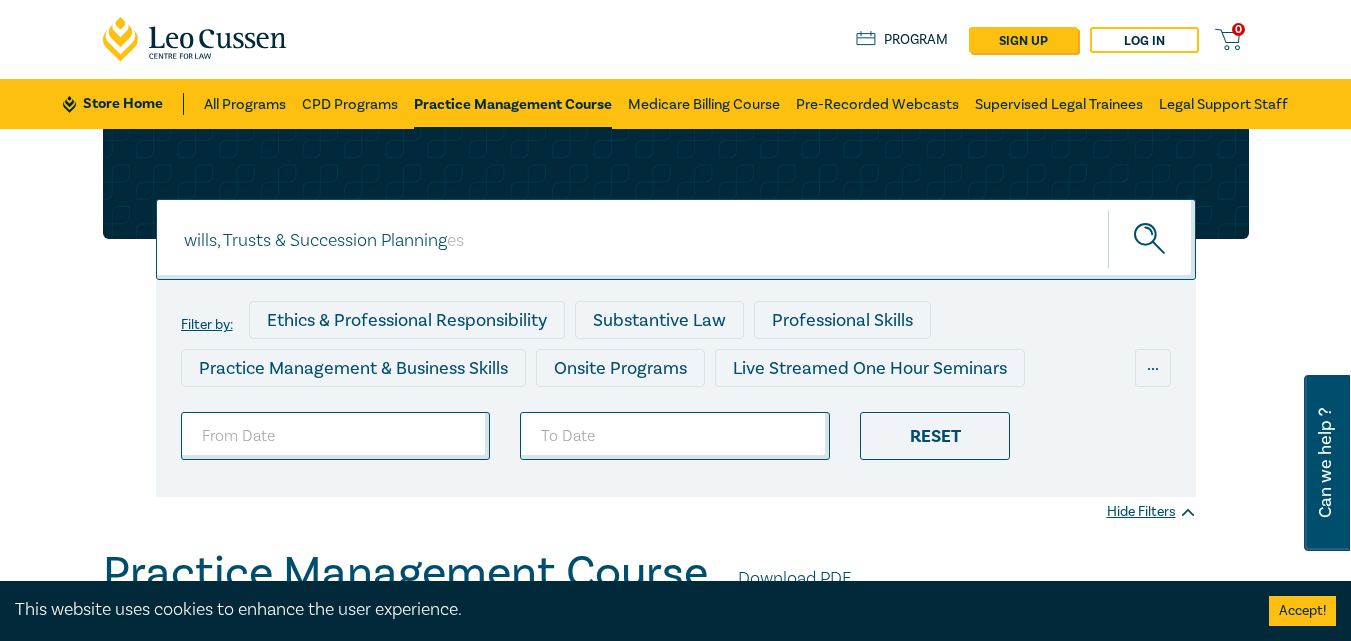click on "wills, Trusts & Succession Planning" at bounding box center (676, 239) 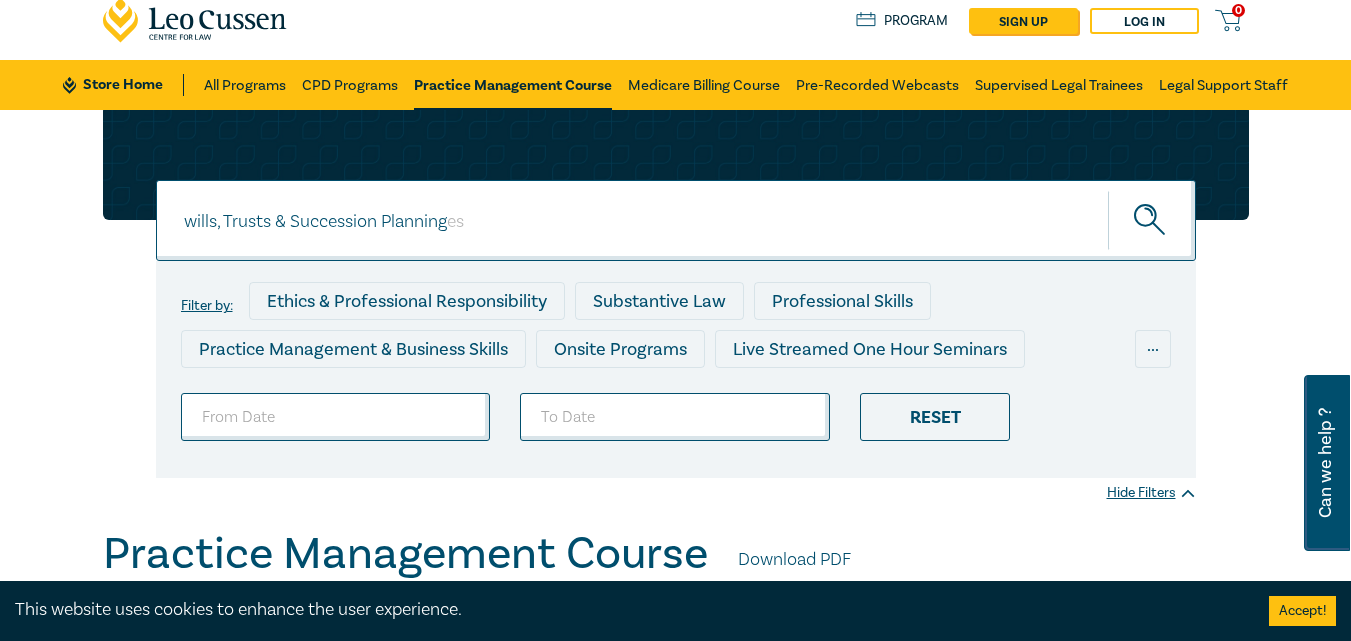 scroll, scrollTop: 0, scrollLeft: 0, axis: both 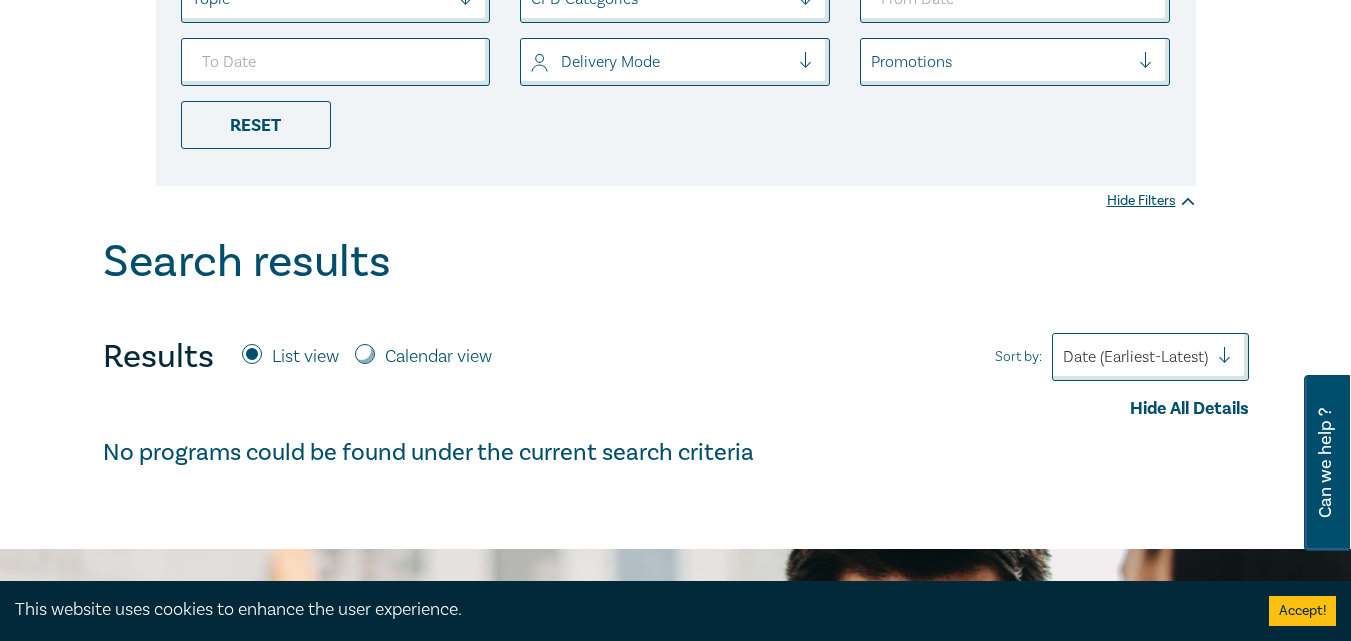 click on "Calendar view" at bounding box center [365, 354] 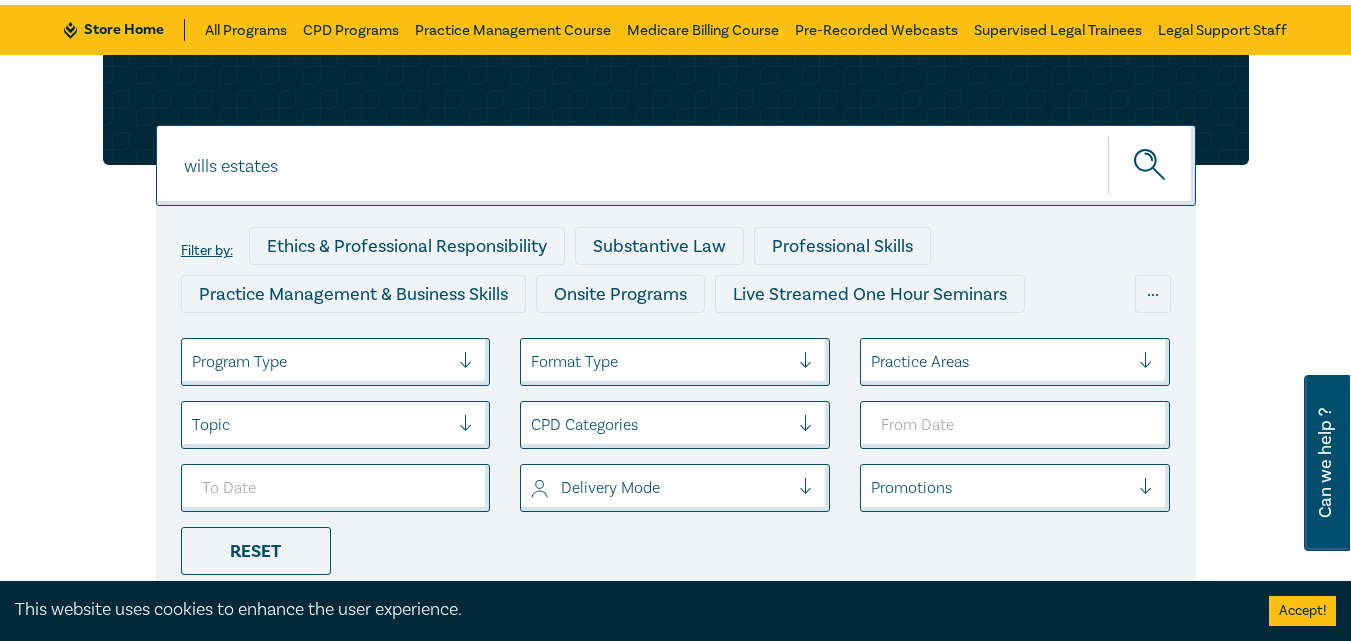 scroll, scrollTop: 0, scrollLeft: 0, axis: both 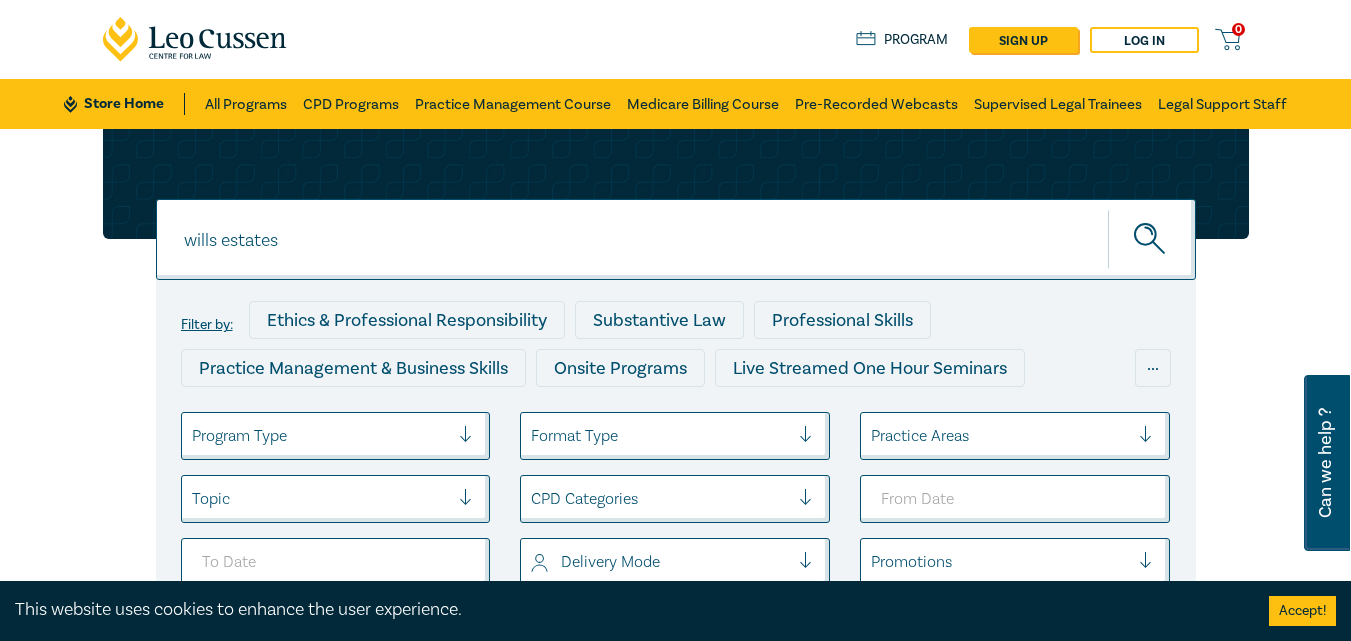 click on "wills estates" at bounding box center (676, 239) 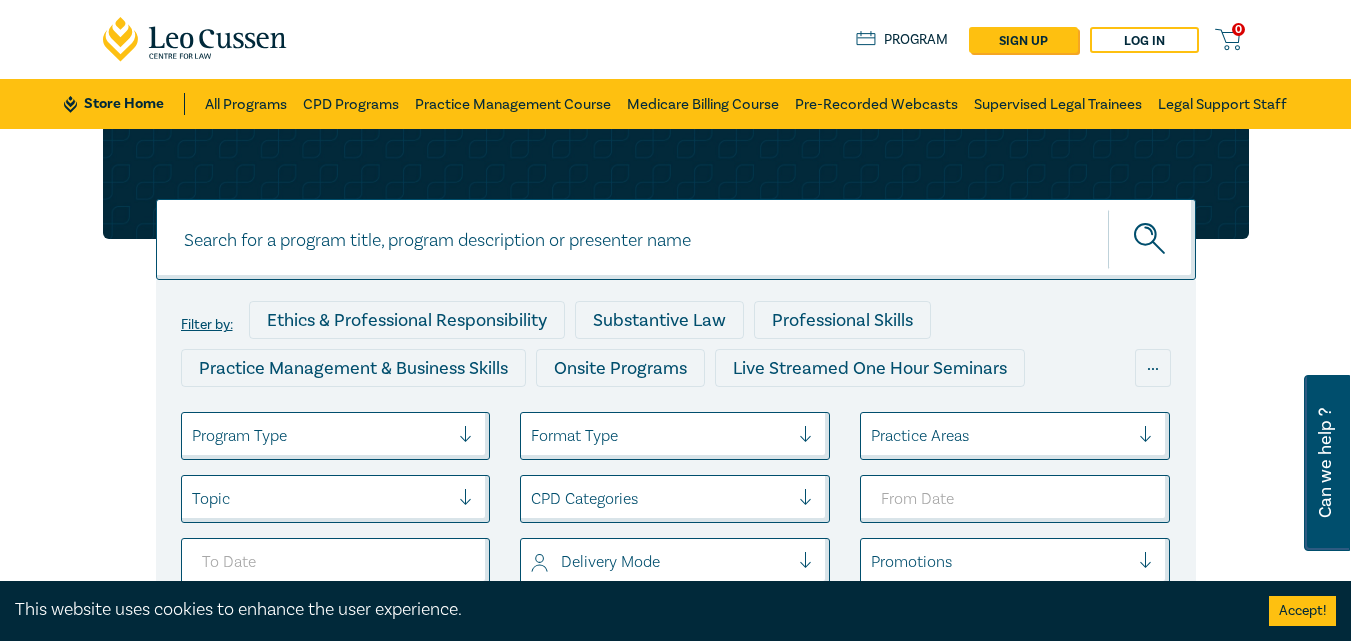 type 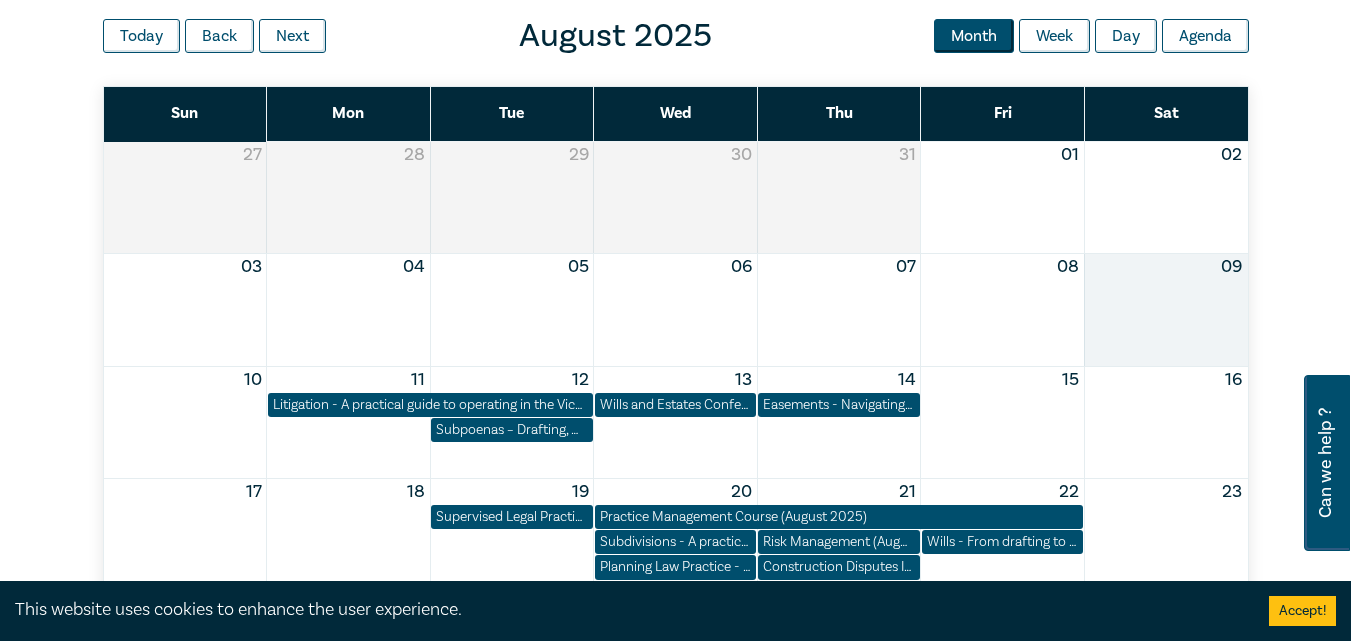 scroll, scrollTop: 1000, scrollLeft: 0, axis: vertical 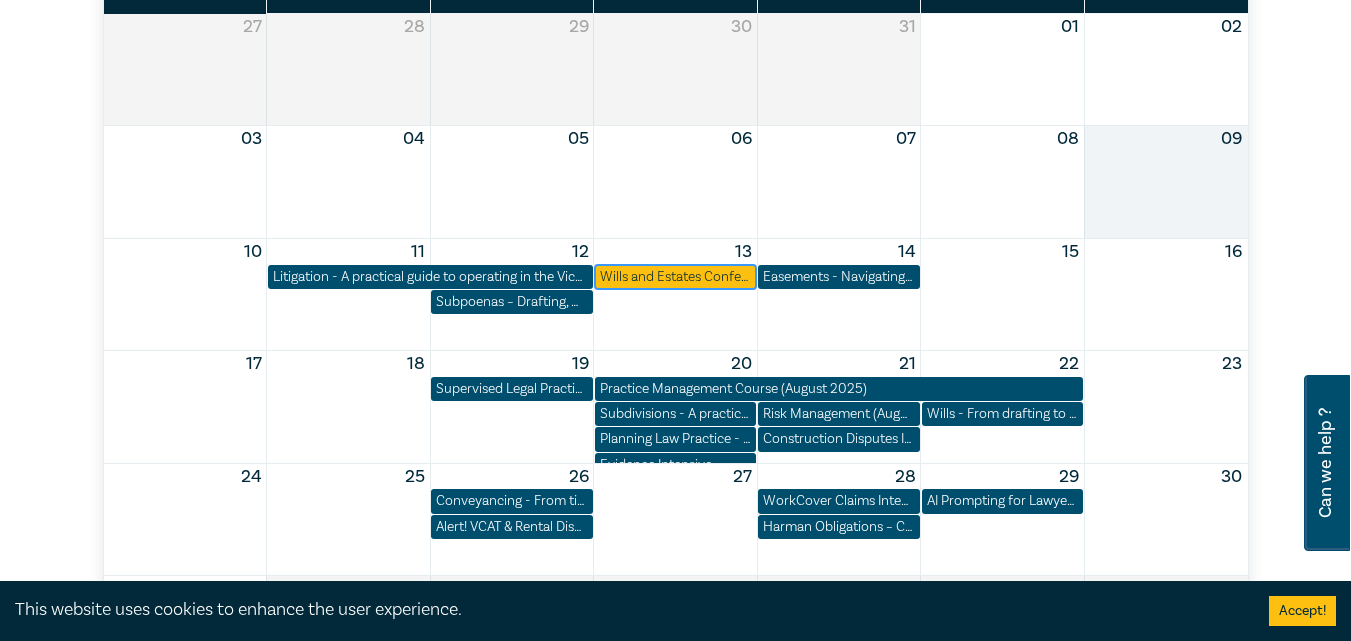 click on "Wills and Estates Conference" at bounding box center (675, 277) 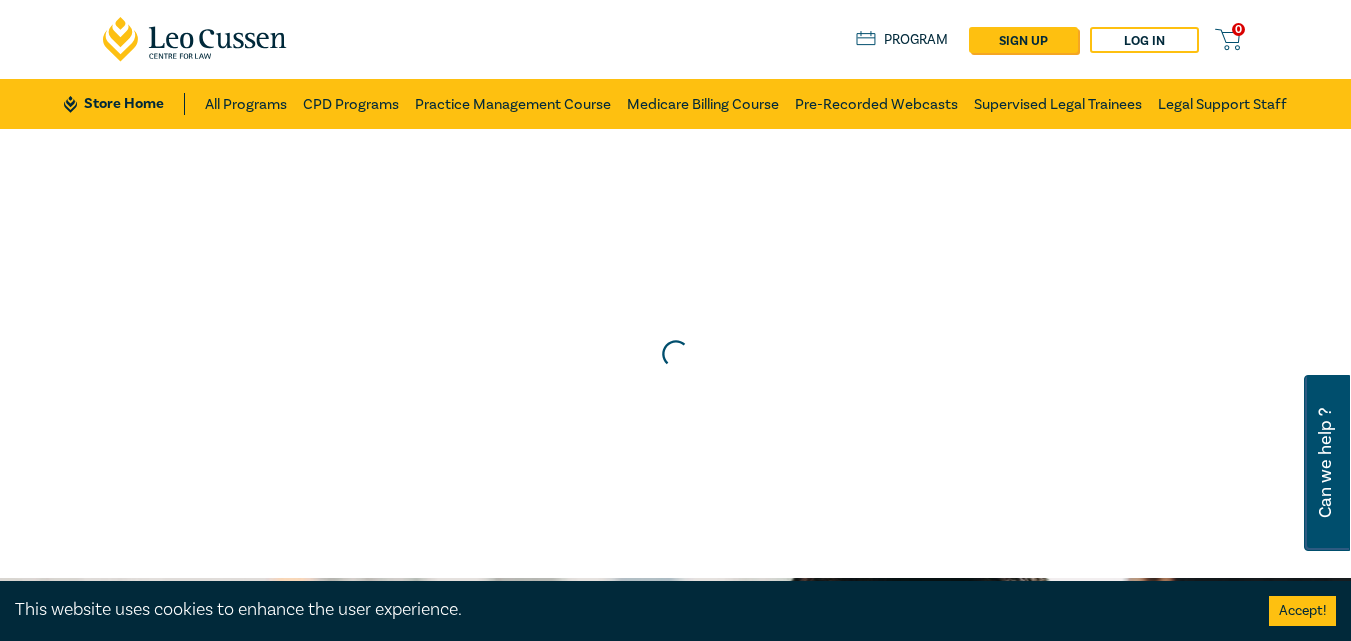 scroll, scrollTop: 0, scrollLeft: 0, axis: both 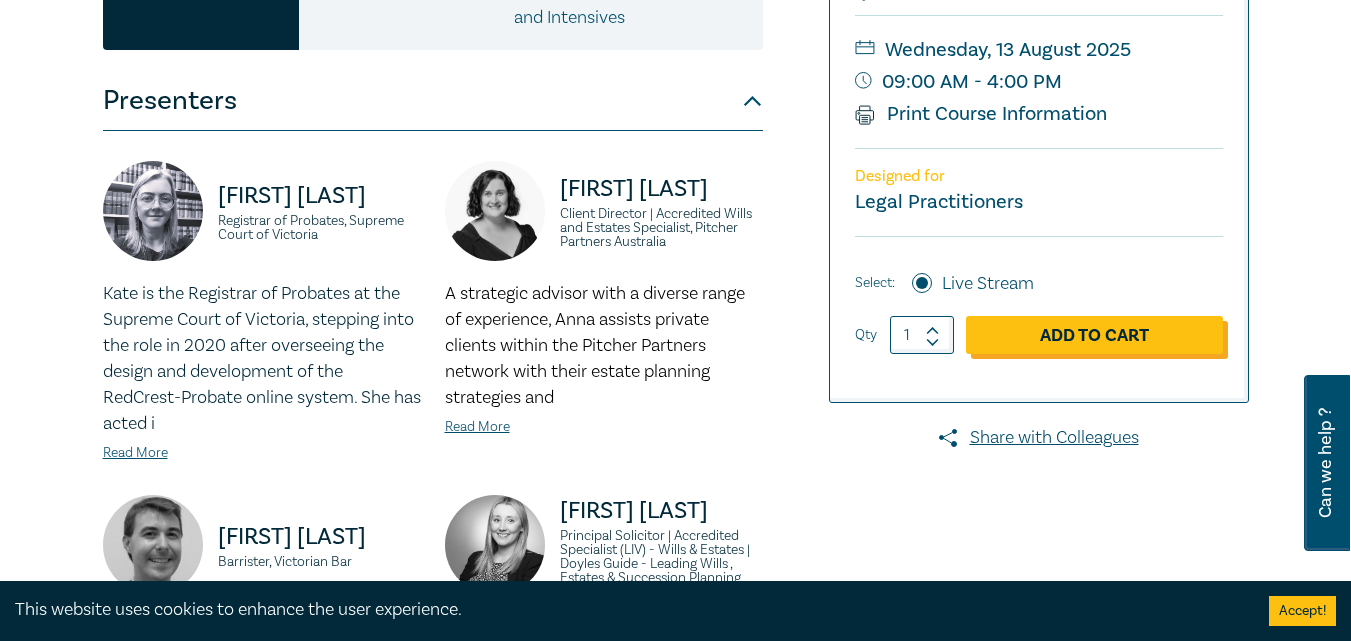 click on "Add to Cart" at bounding box center (1094, 335) 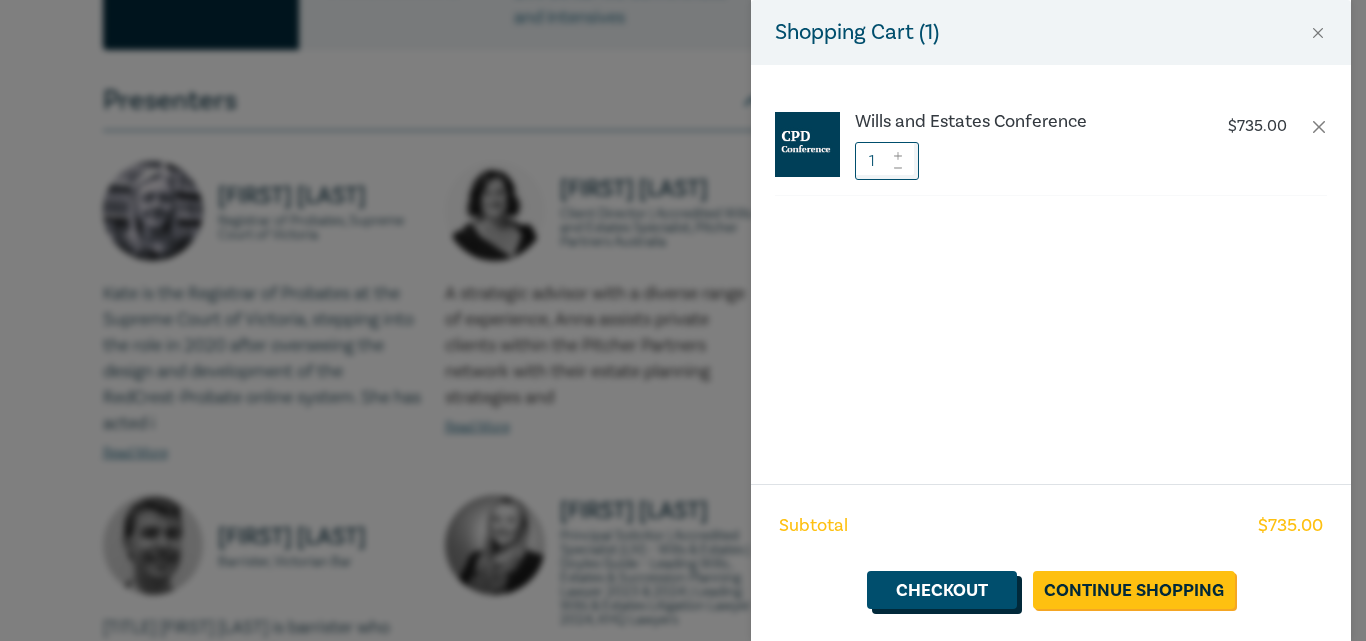 click on "Checkout" at bounding box center [942, 590] 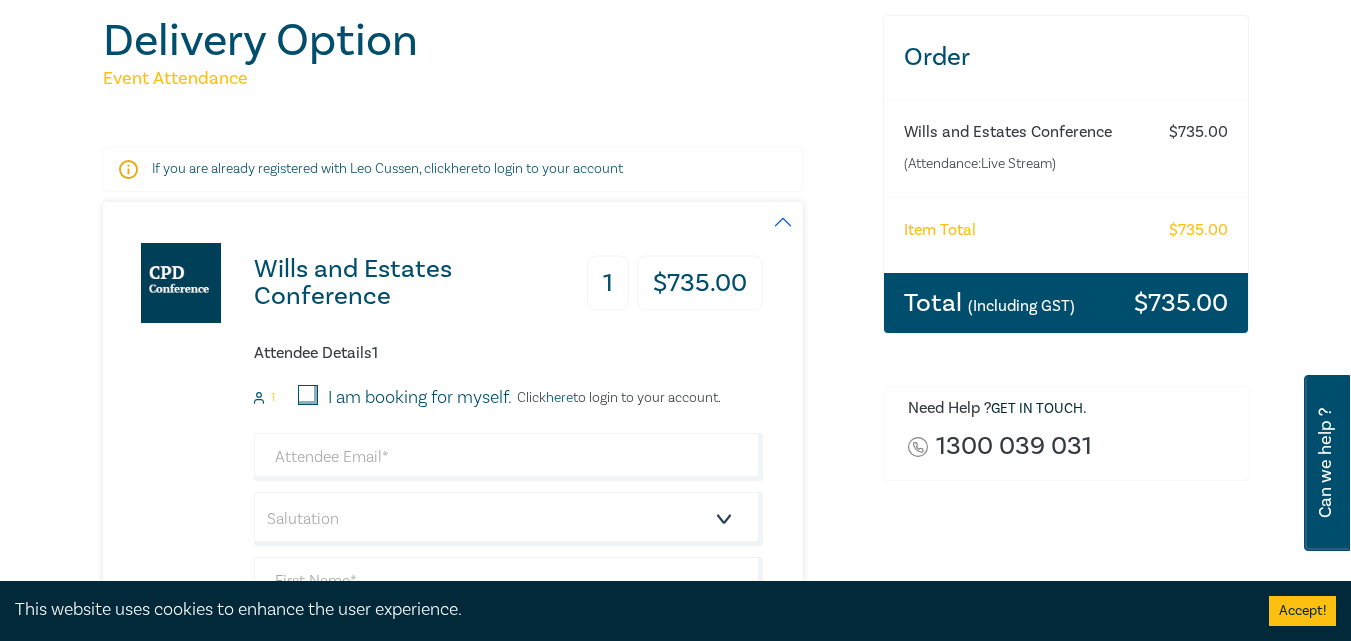 scroll, scrollTop: 300, scrollLeft: 0, axis: vertical 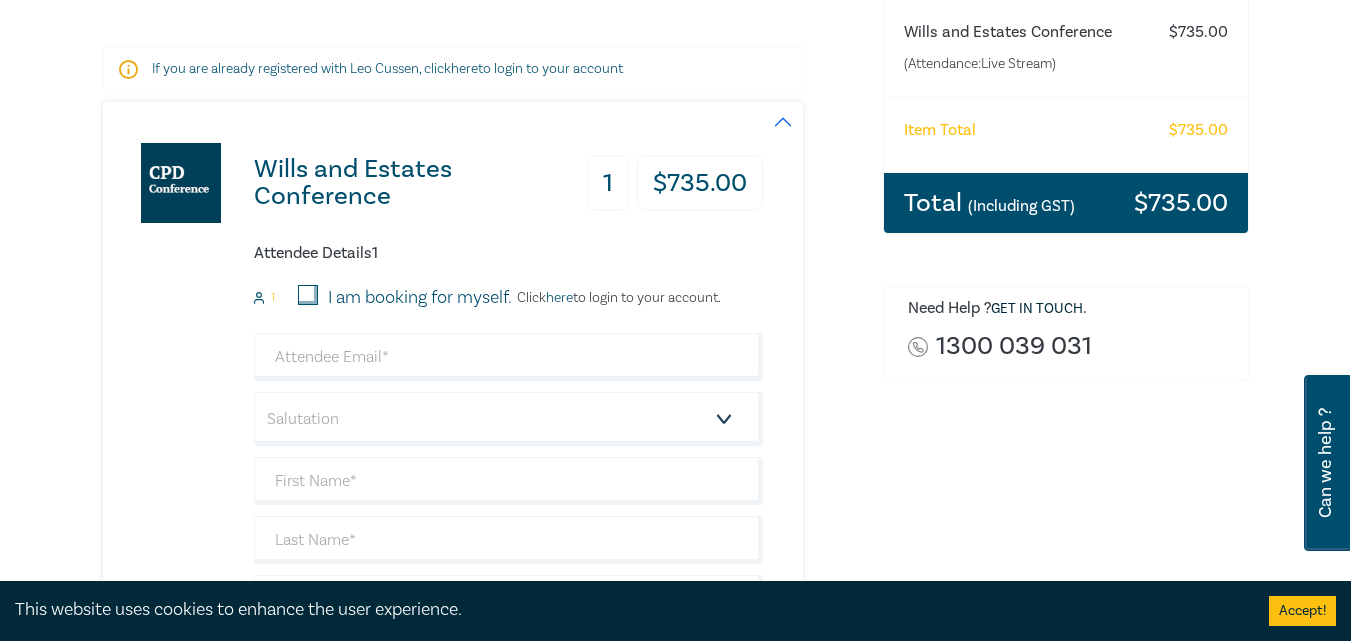 click on "I am booking for myself." at bounding box center (308, 295) 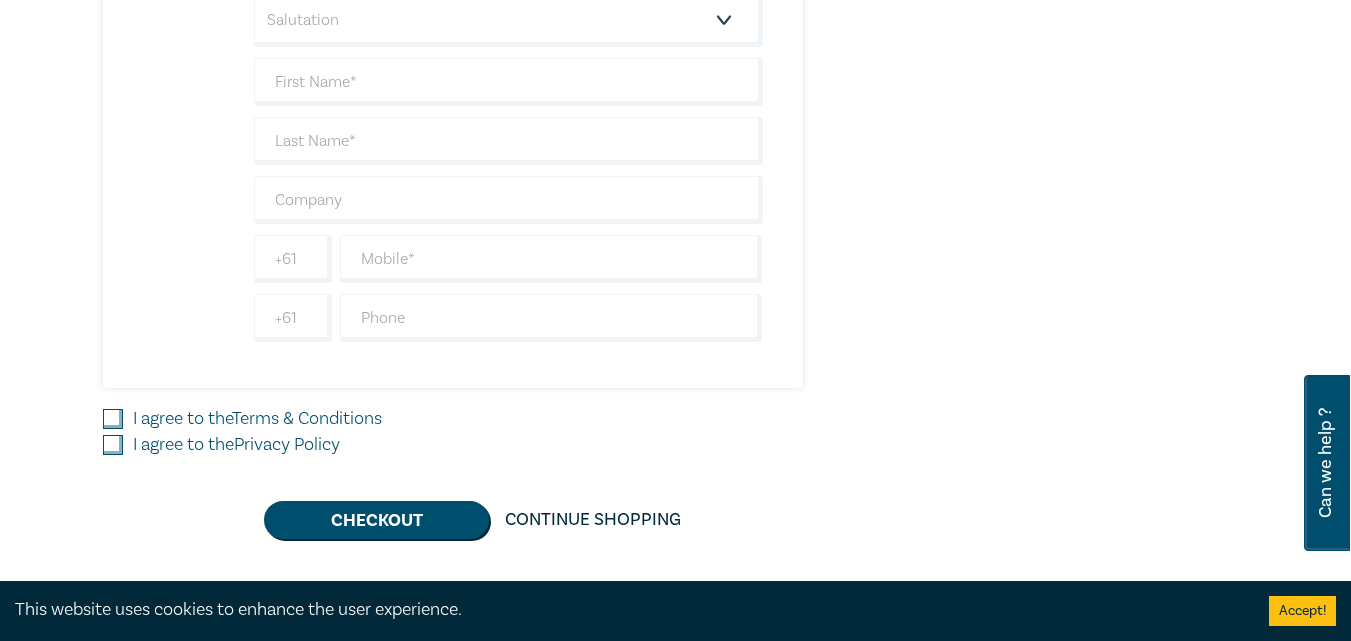 scroll, scrollTop: 700, scrollLeft: 0, axis: vertical 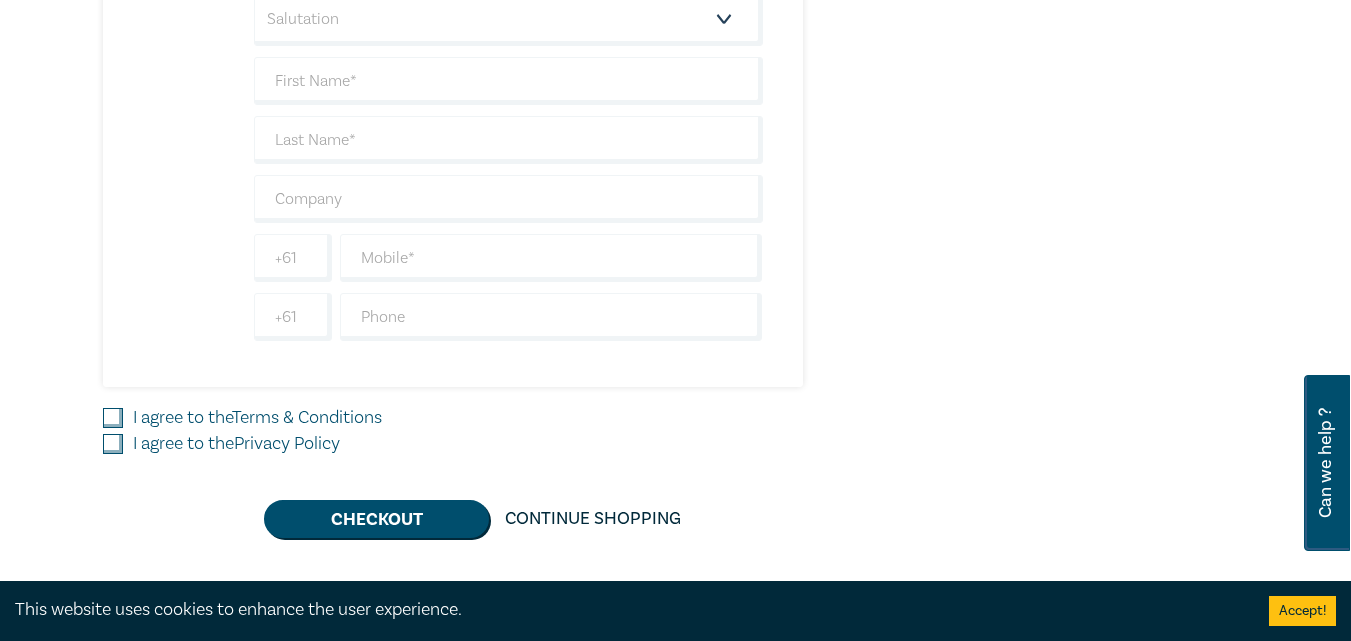 click on "I agree to the  Terms & Conditions" at bounding box center (113, 418) 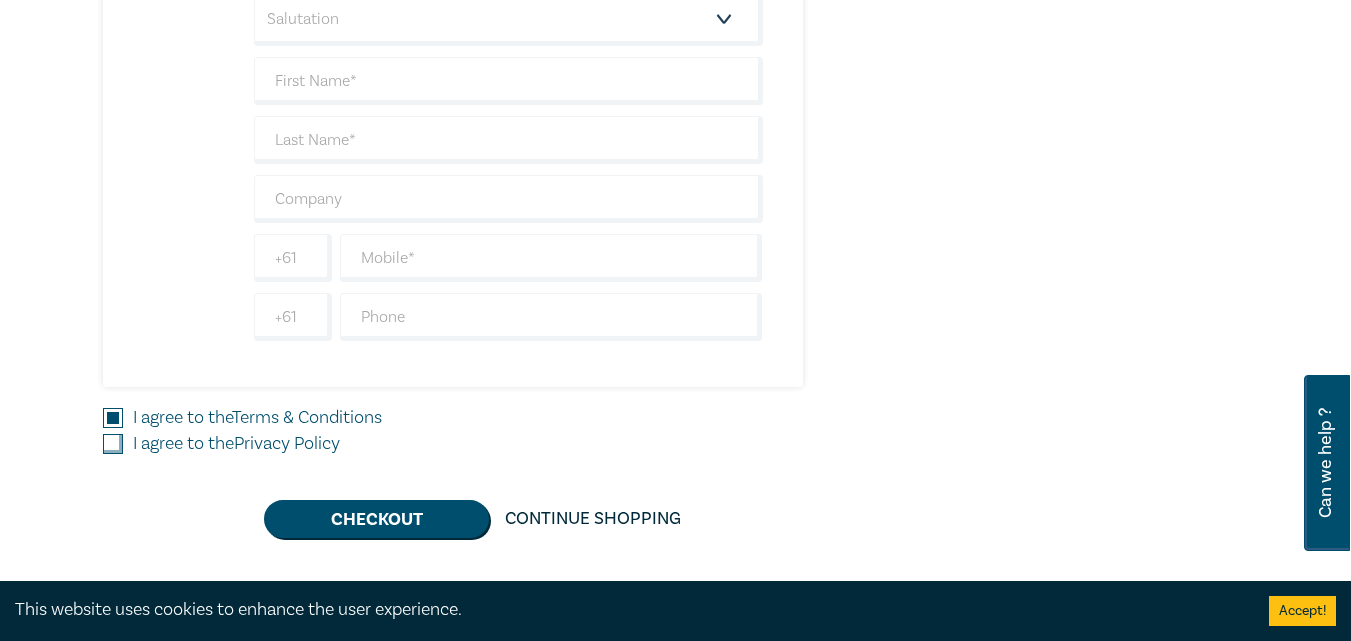 click on "I agree to the  Privacy Policy" at bounding box center [113, 444] 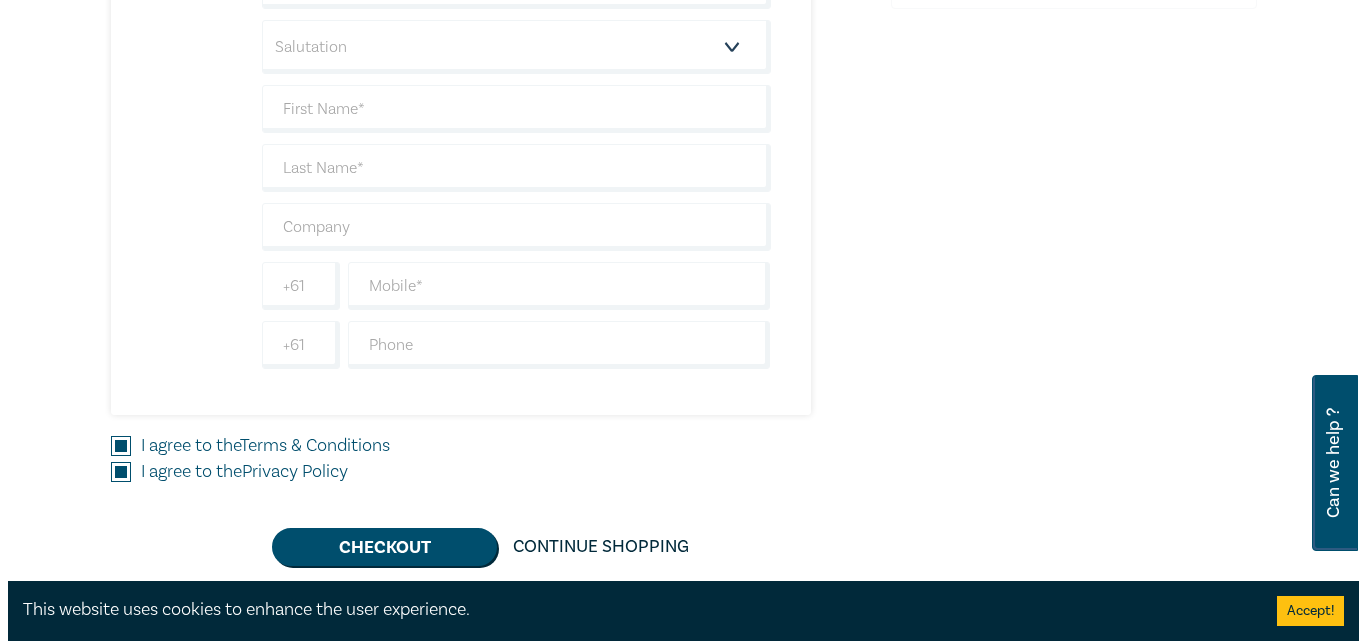 scroll, scrollTop: 700, scrollLeft: 0, axis: vertical 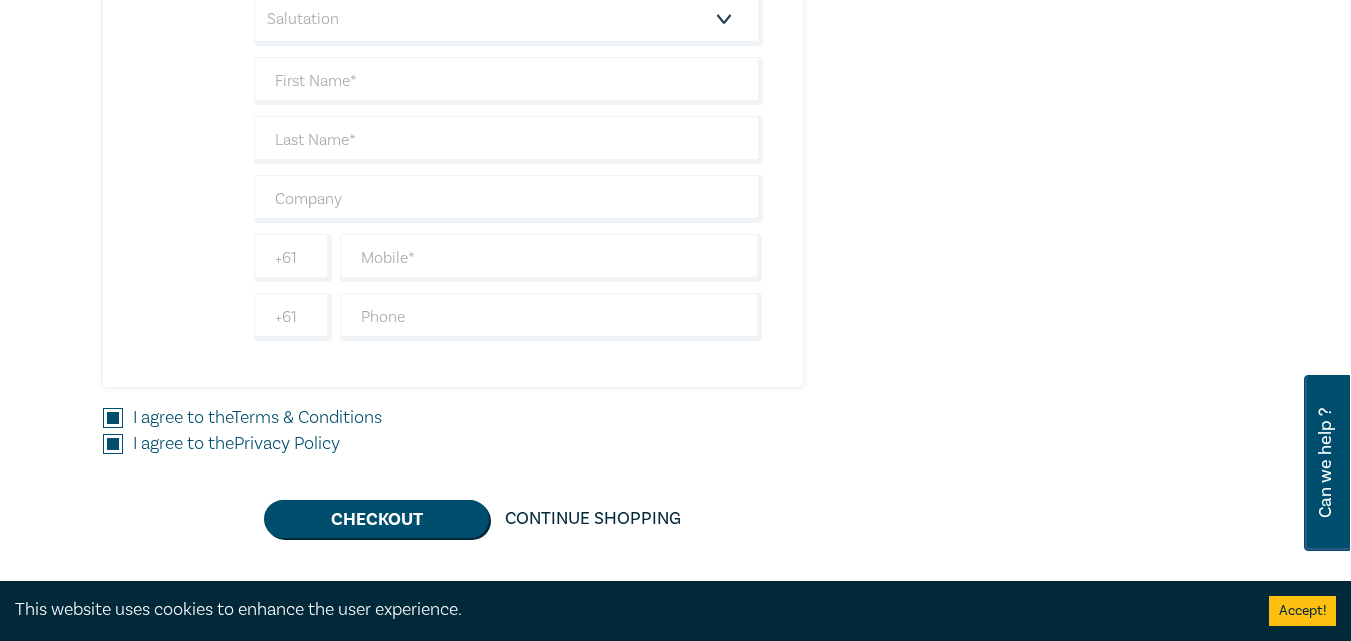 click on "Terms & Conditions" at bounding box center (307, 417) 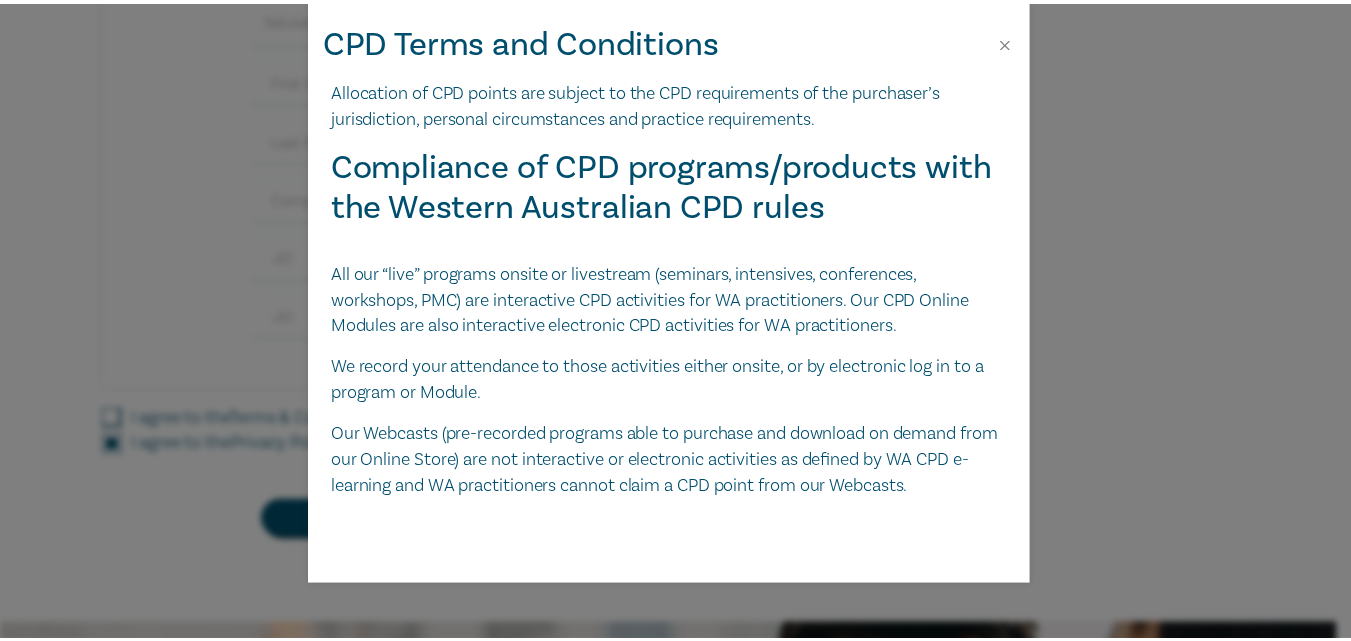 scroll, scrollTop: 4491, scrollLeft: 0, axis: vertical 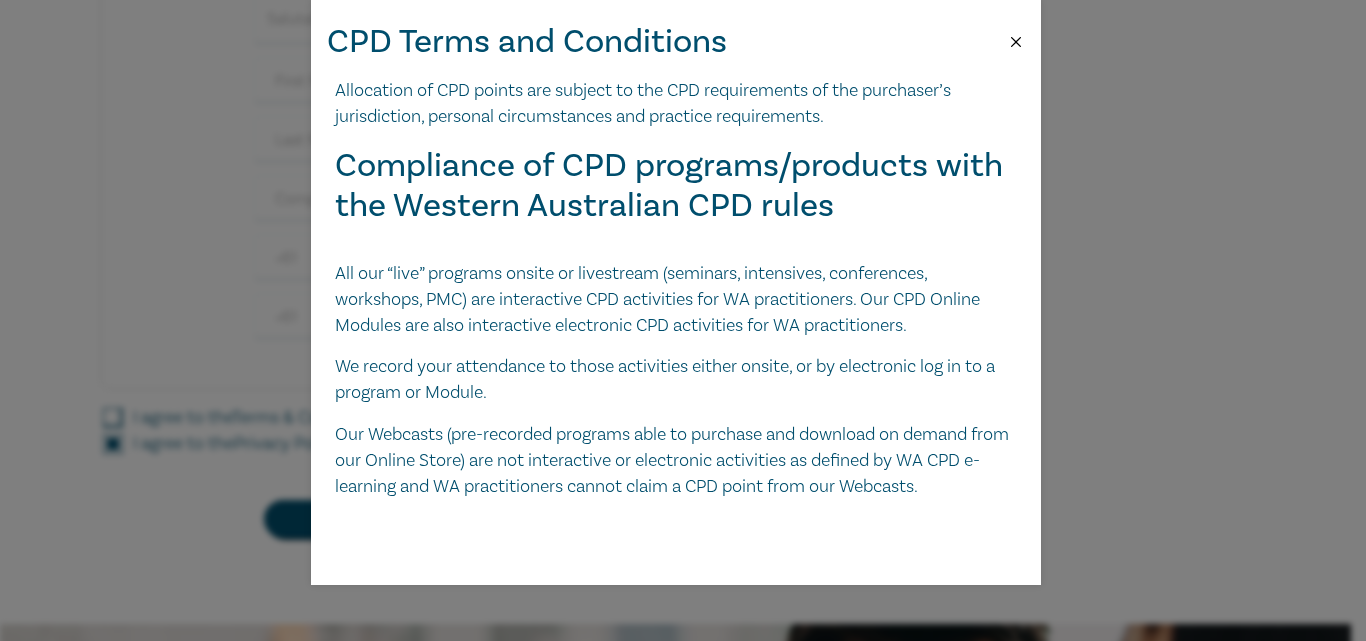 click at bounding box center [1016, 42] 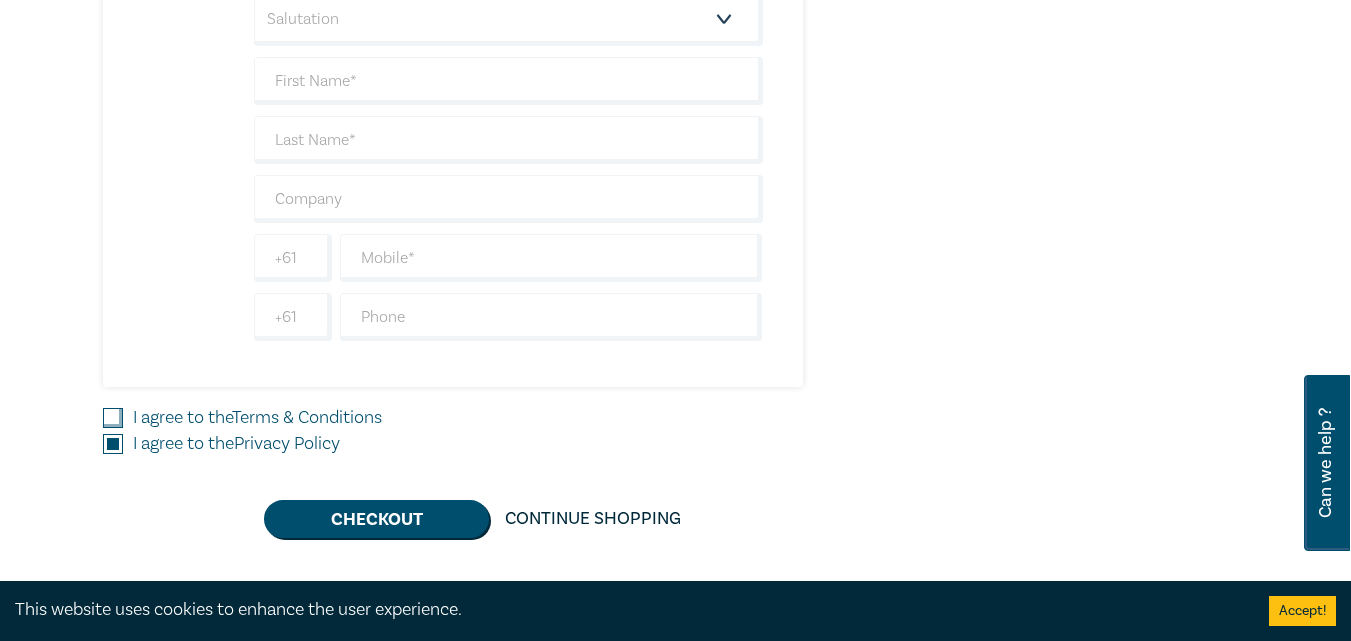 click on "I agree to the  Terms & Conditions" at bounding box center (113, 418) 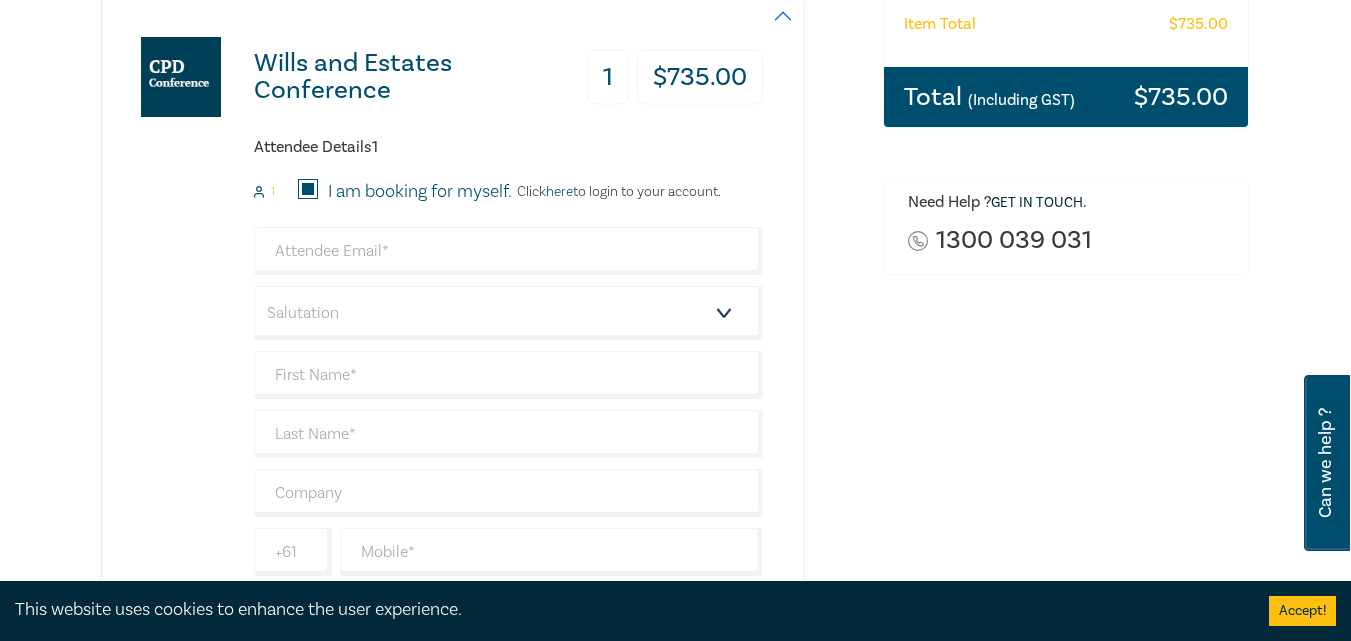 scroll, scrollTop: 400, scrollLeft: 0, axis: vertical 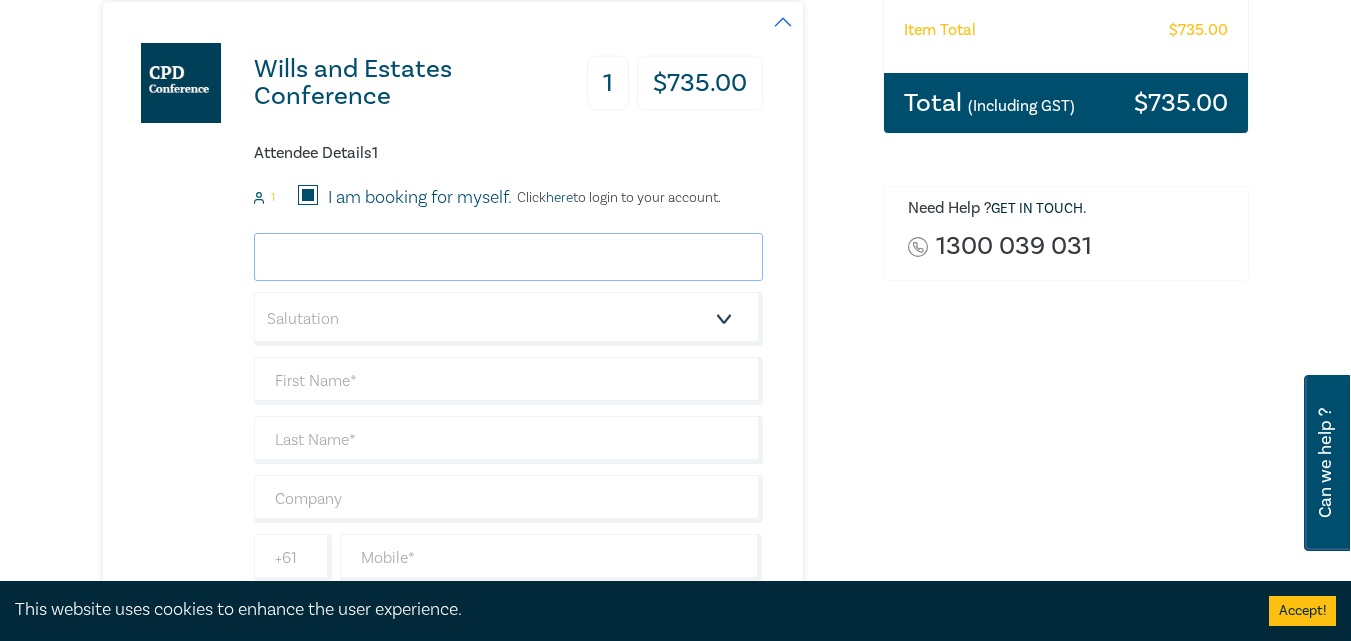 click at bounding box center [508, 257] 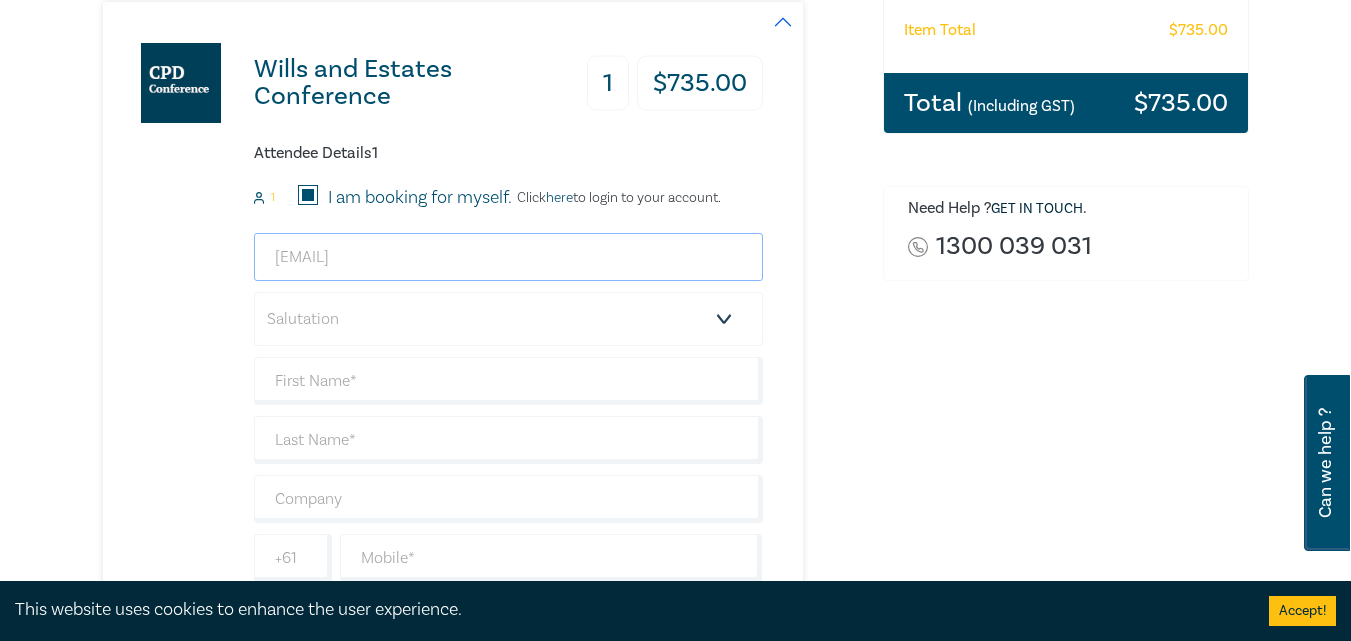 type on "fayejeffery305@gmail.com" 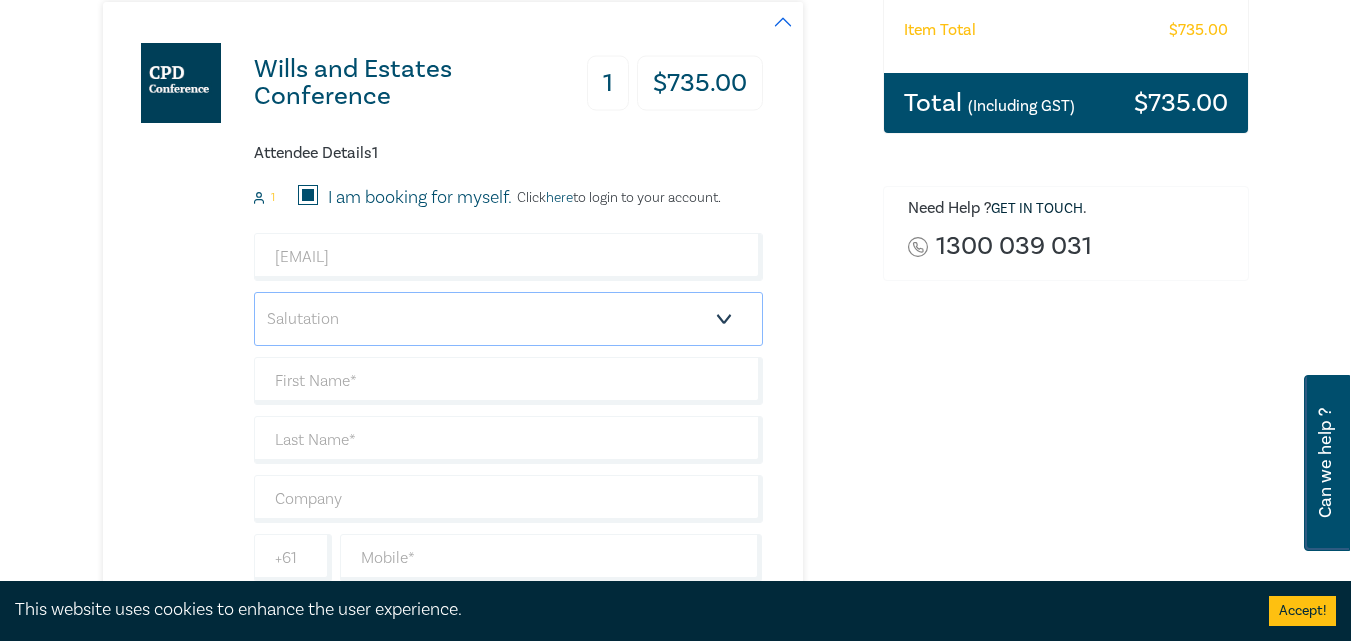 click on "Salutation Mr. Mrs. Ms. Miss Dr. Prof. Other" at bounding box center (508, 319) 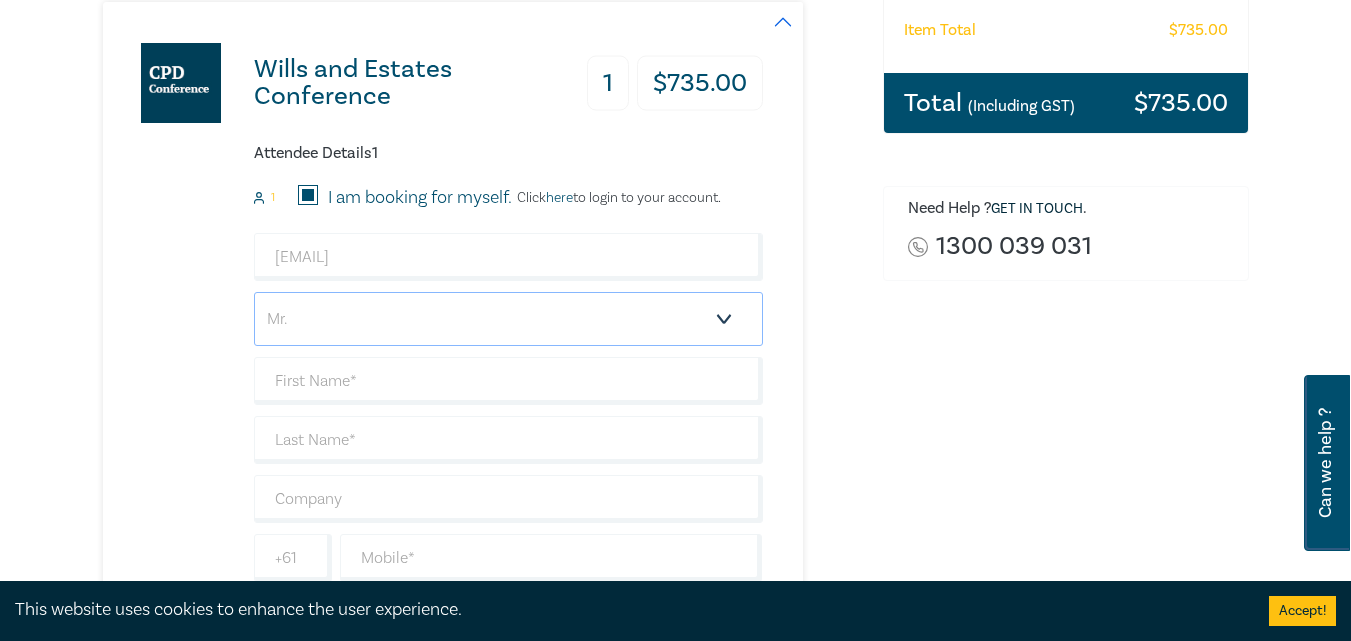 click on "Salutation Mr. Mrs. Ms. Miss Dr. Prof. Other" at bounding box center (508, 319) 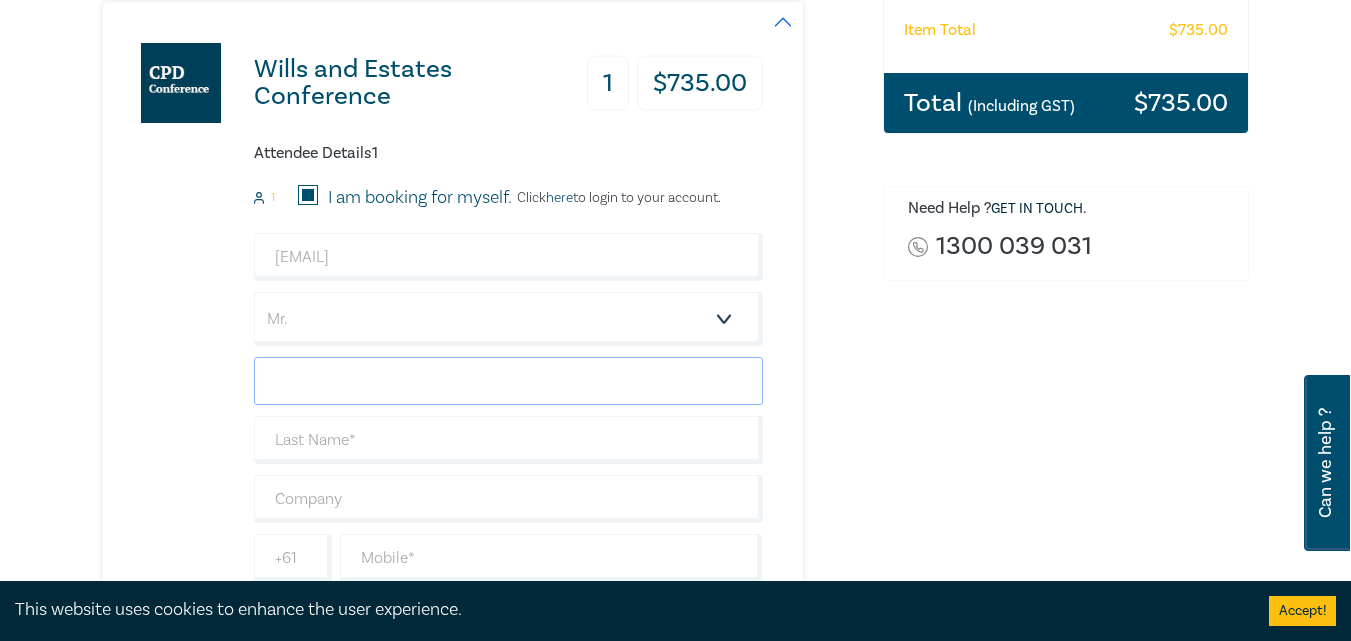 click at bounding box center (508, 381) 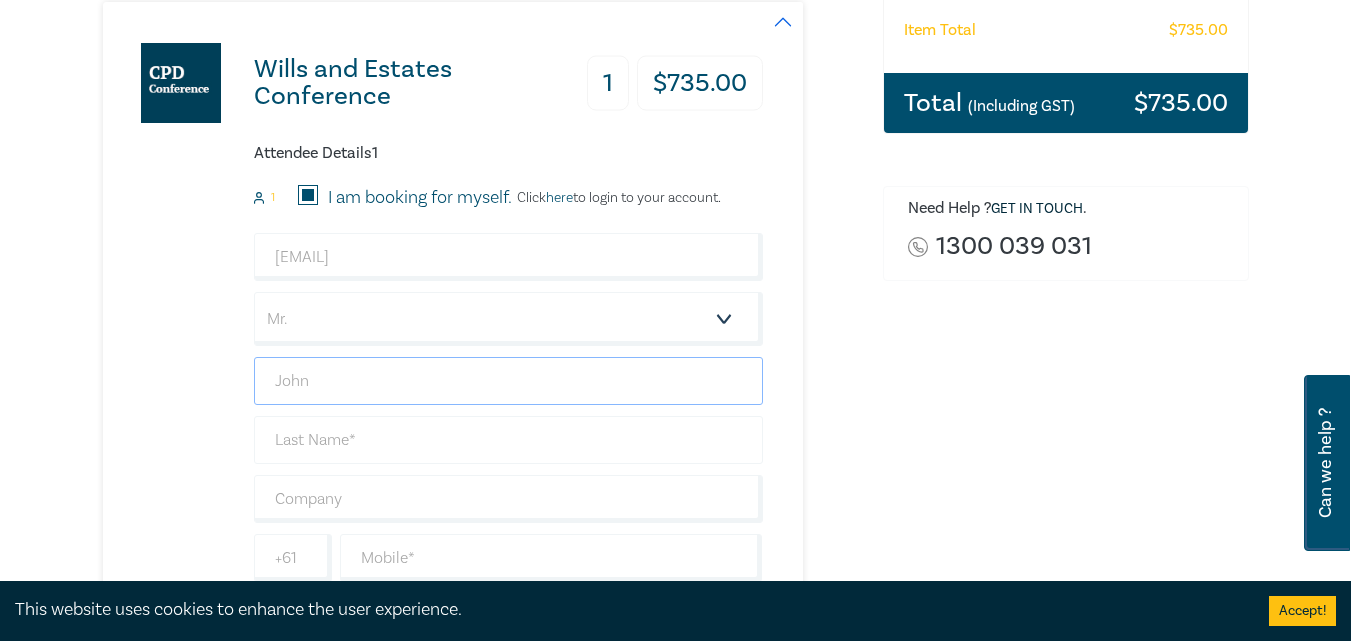 type on "John" 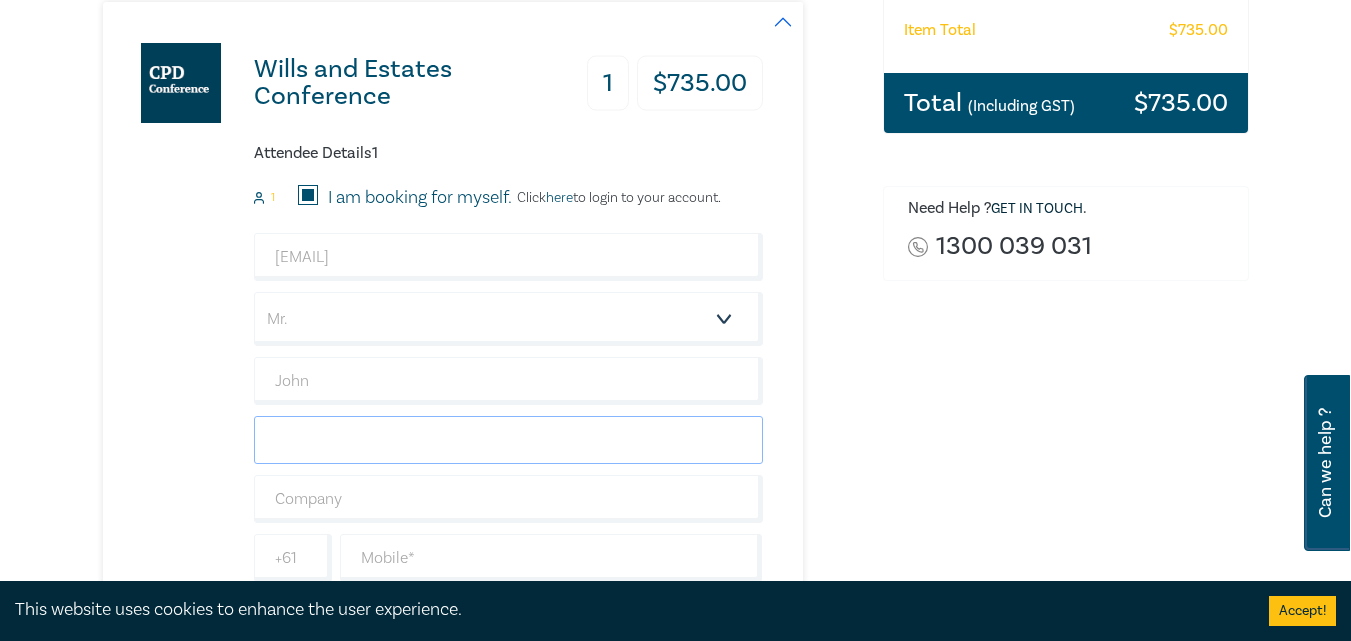 click at bounding box center [508, 440] 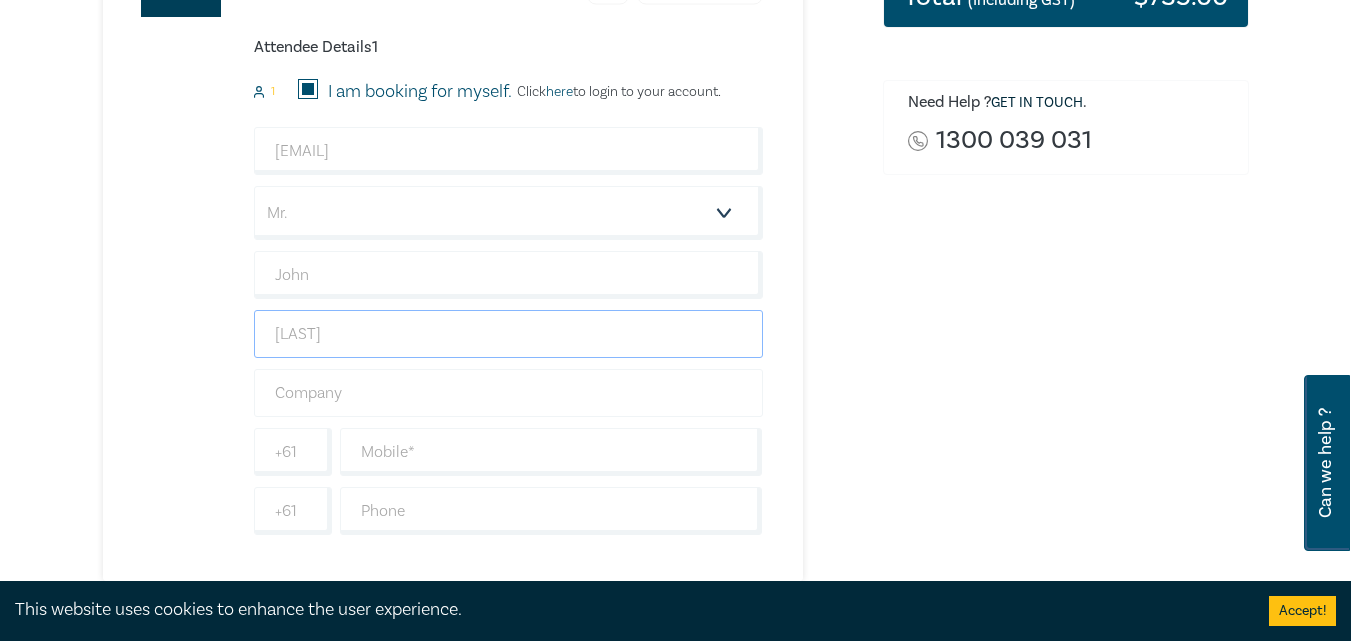 scroll, scrollTop: 700, scrollLeft: 0, axis: vertical 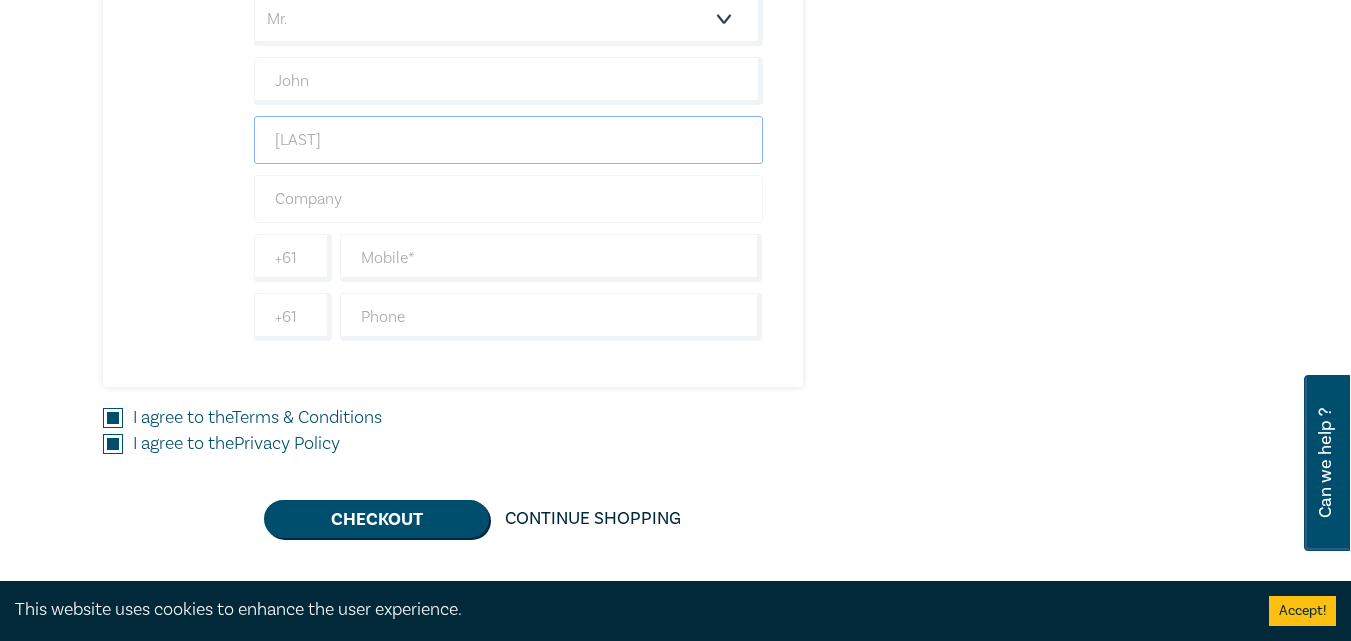 type on "Jeffery" 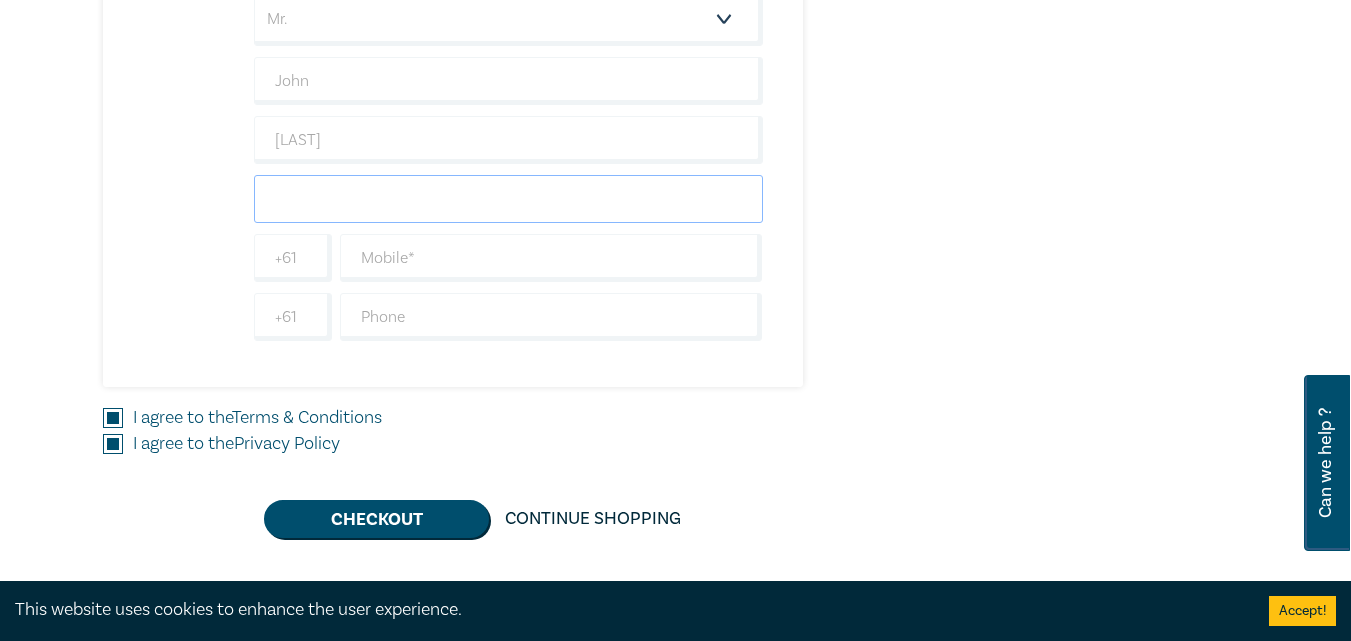 click at bounding box center [508, 199] 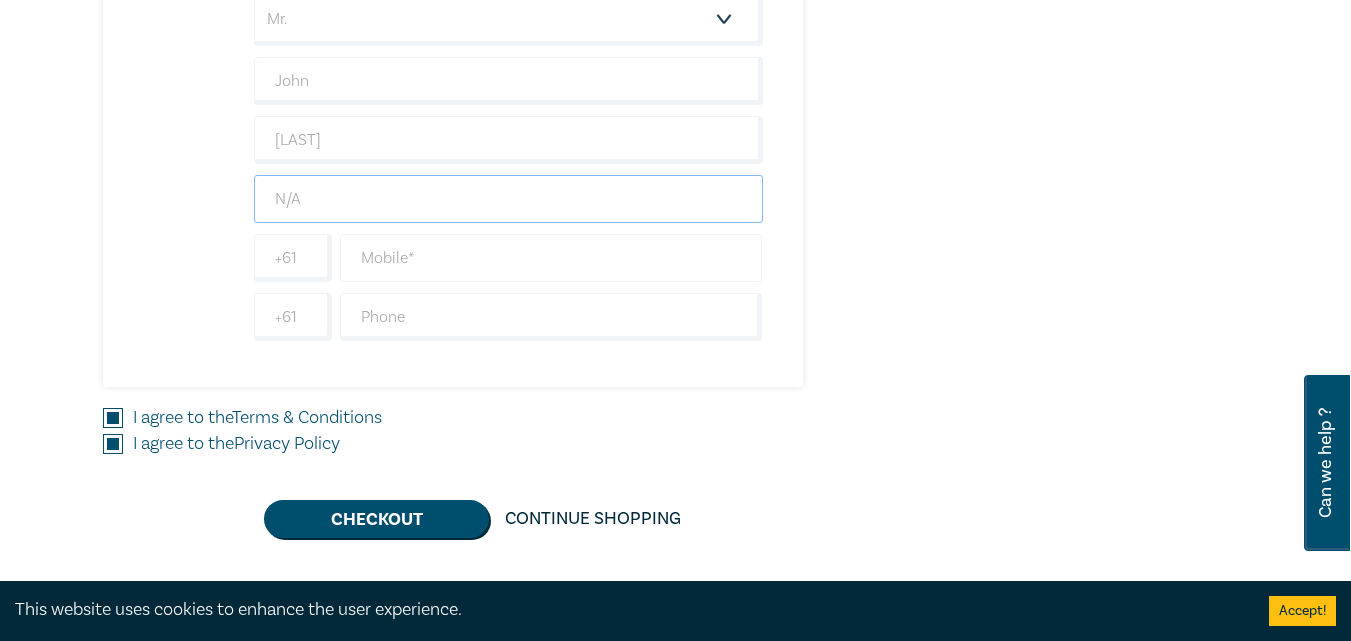 type on "N/A" 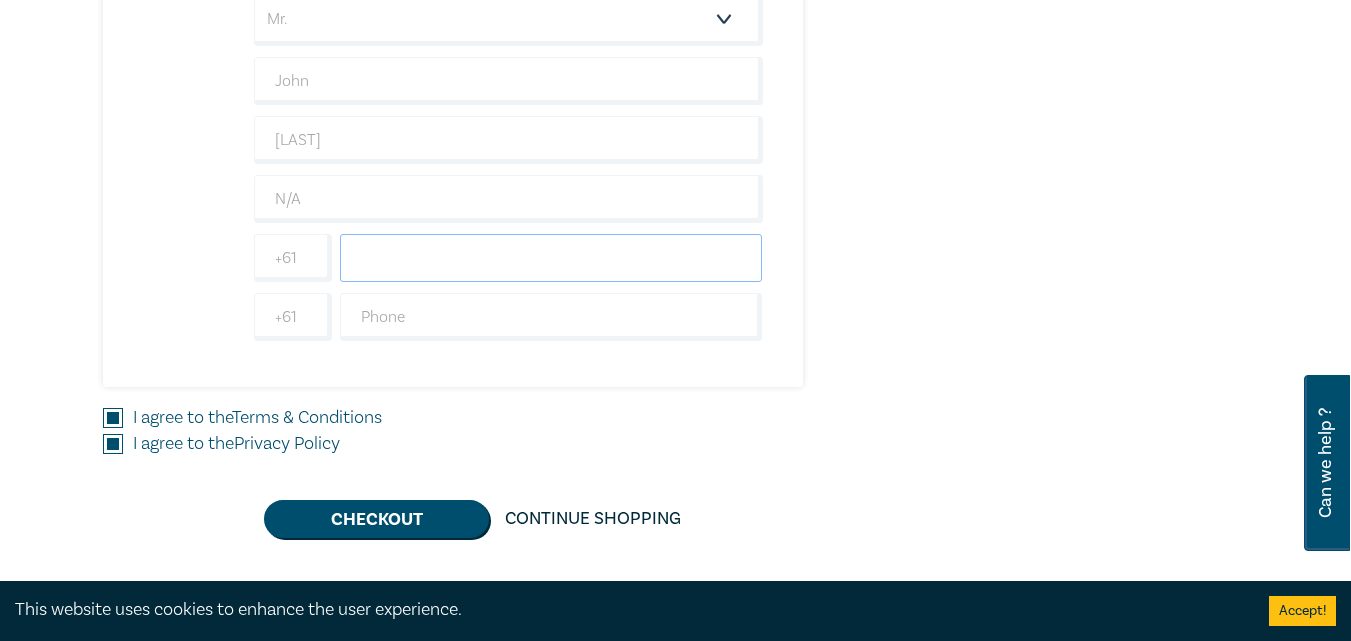 click at bounding box center (551, 258) 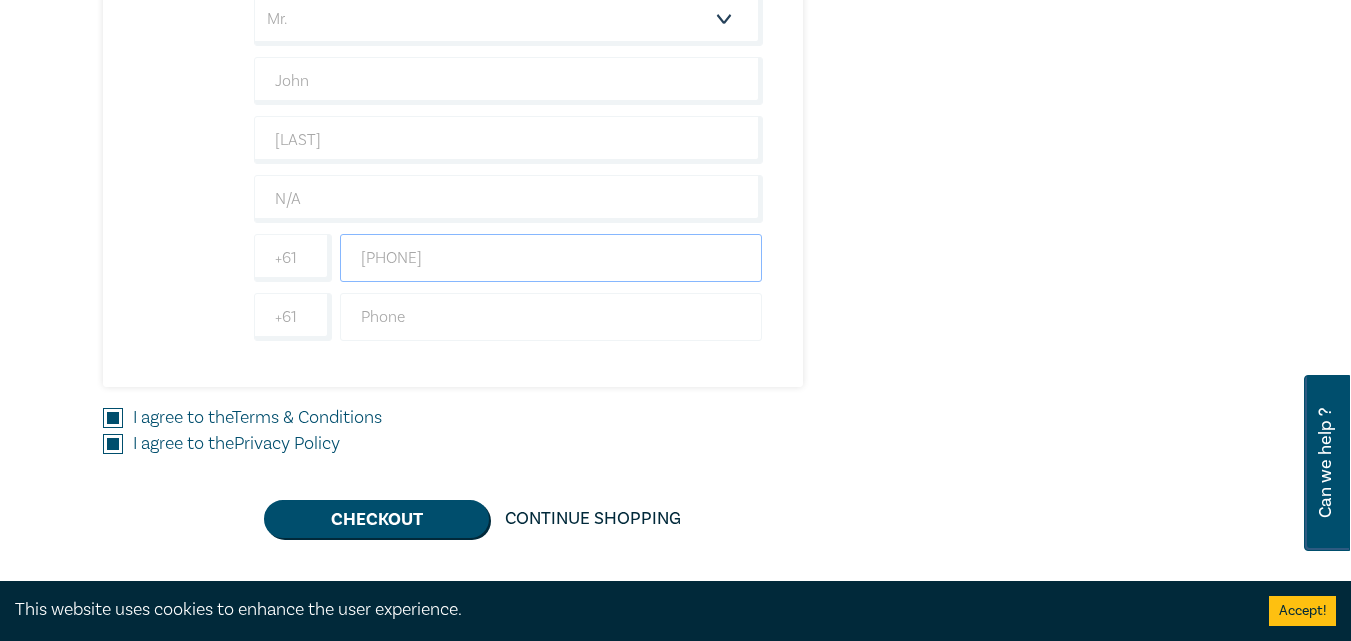 type on "0400134115" 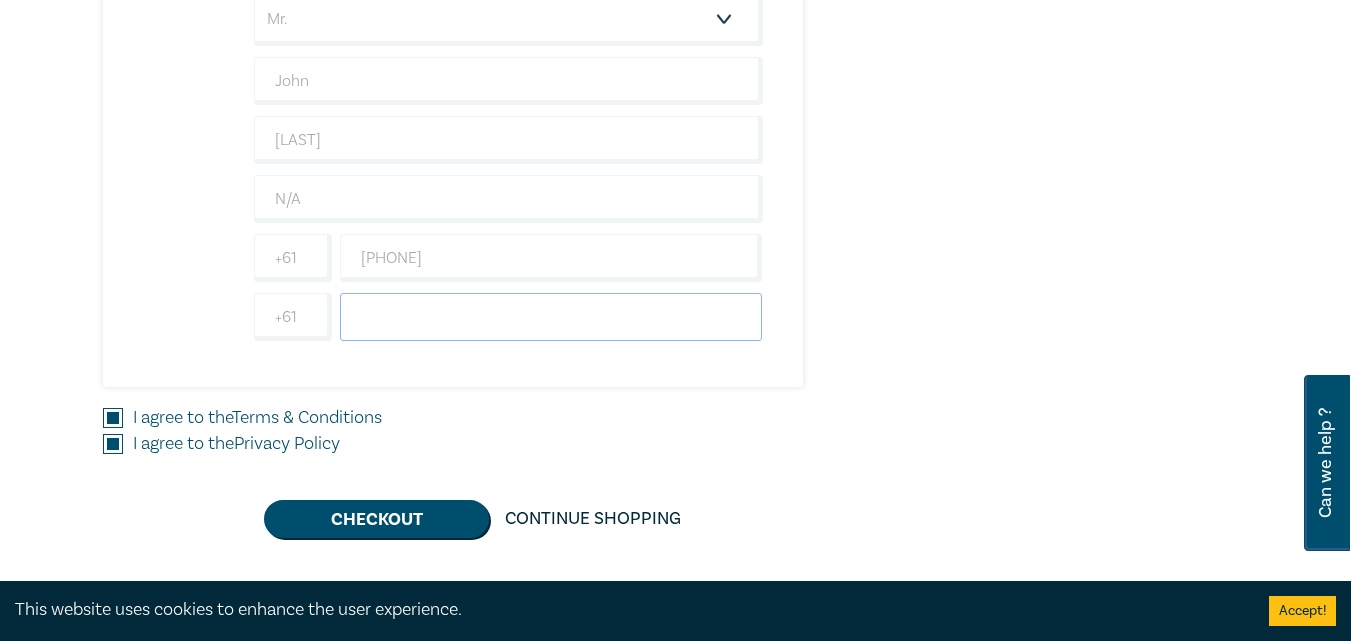 click at bounding box center (551, 317) 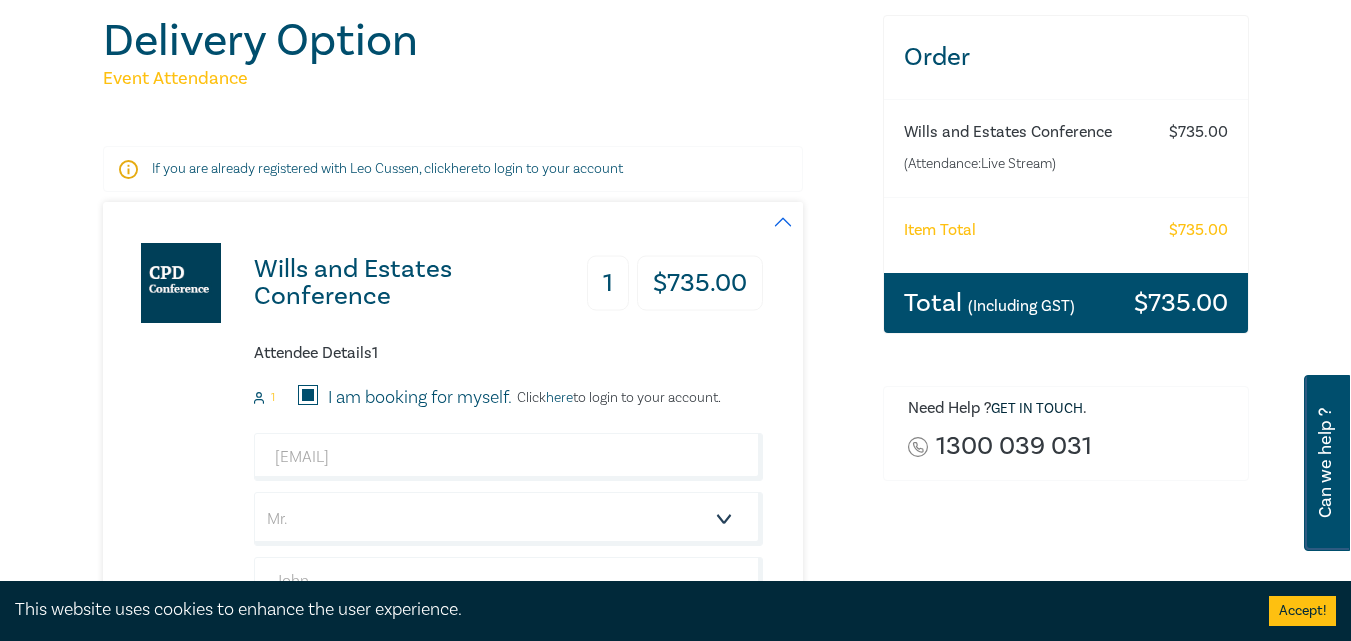 scroll, scrollTop: 400, scrollLeft: 0, axis: vertical 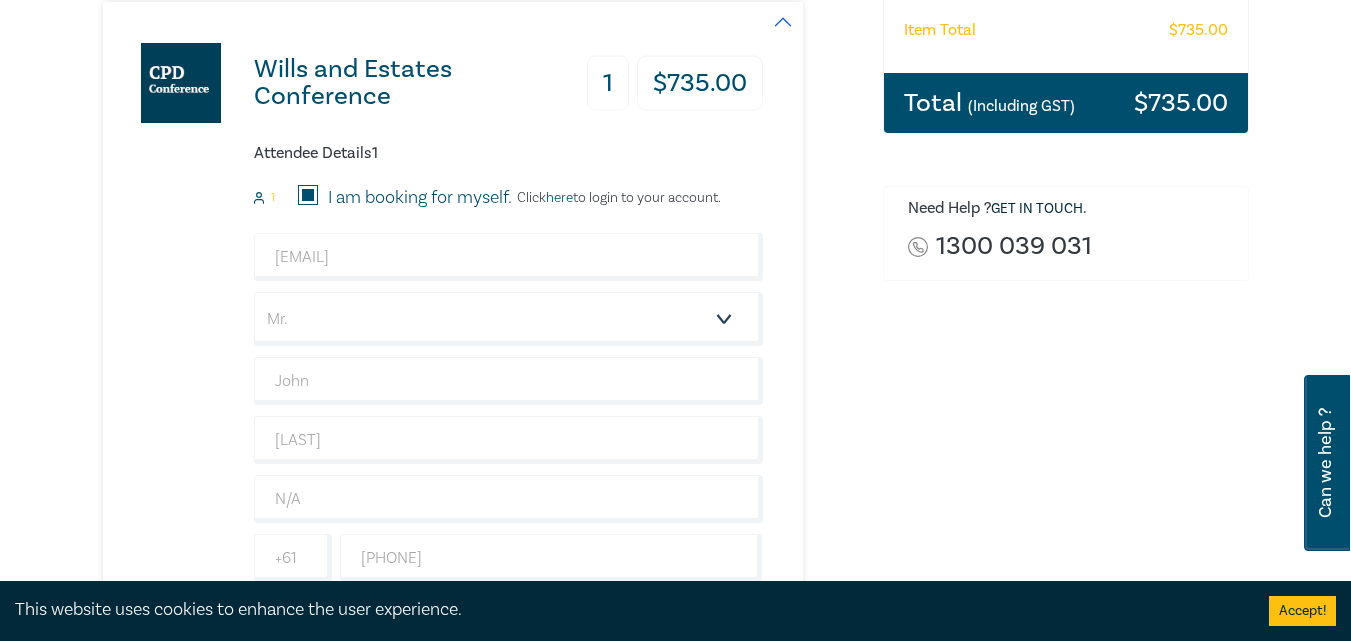 type on "54291914" 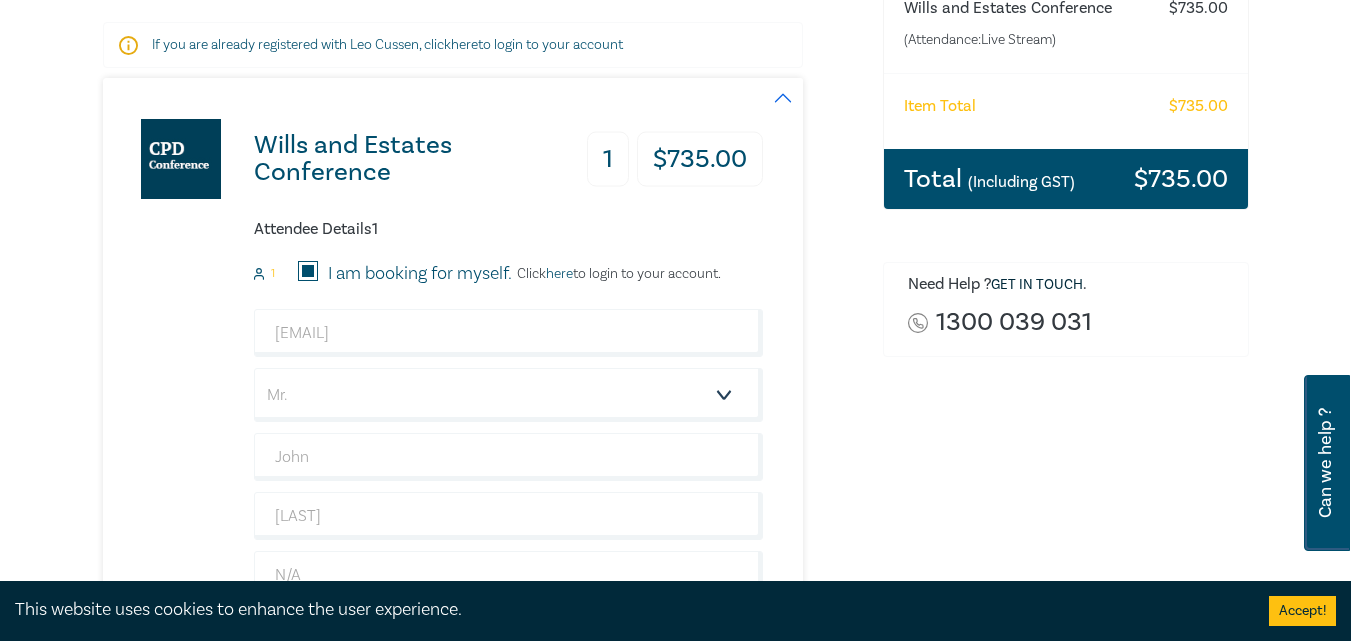 scroll, scrollTop: 0, scrollLeft: 0, axis: both 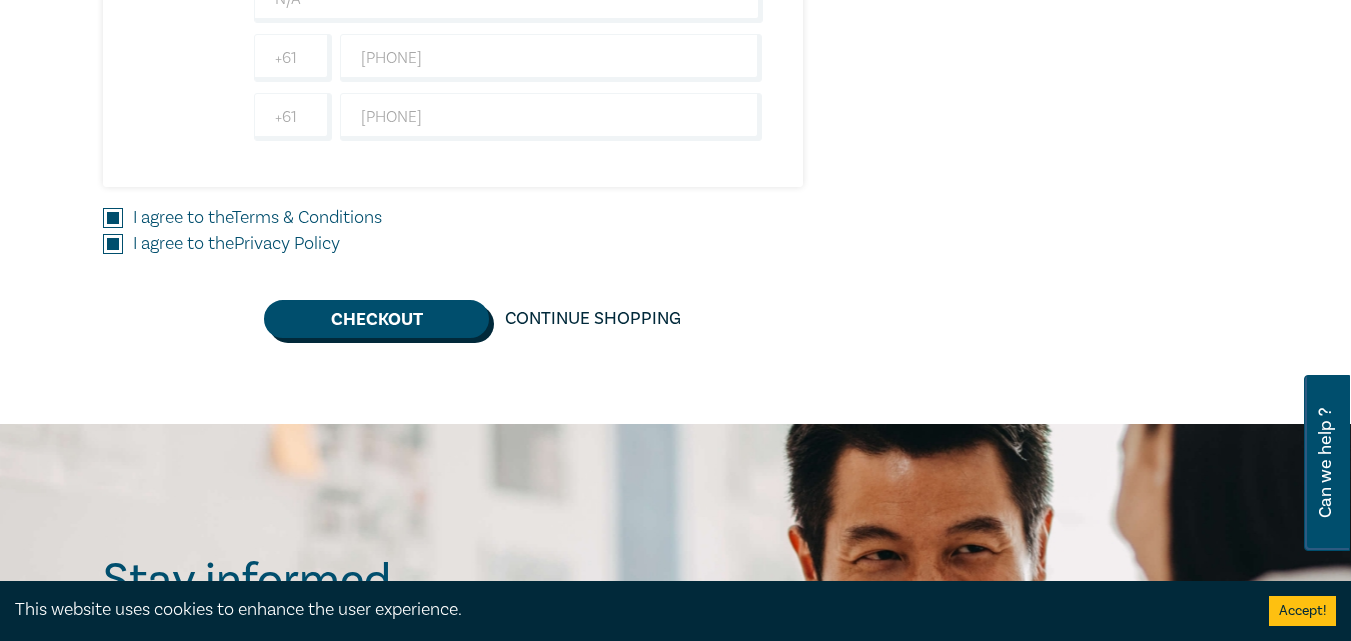 click on "Checkout" at bounding box center (376, 319) 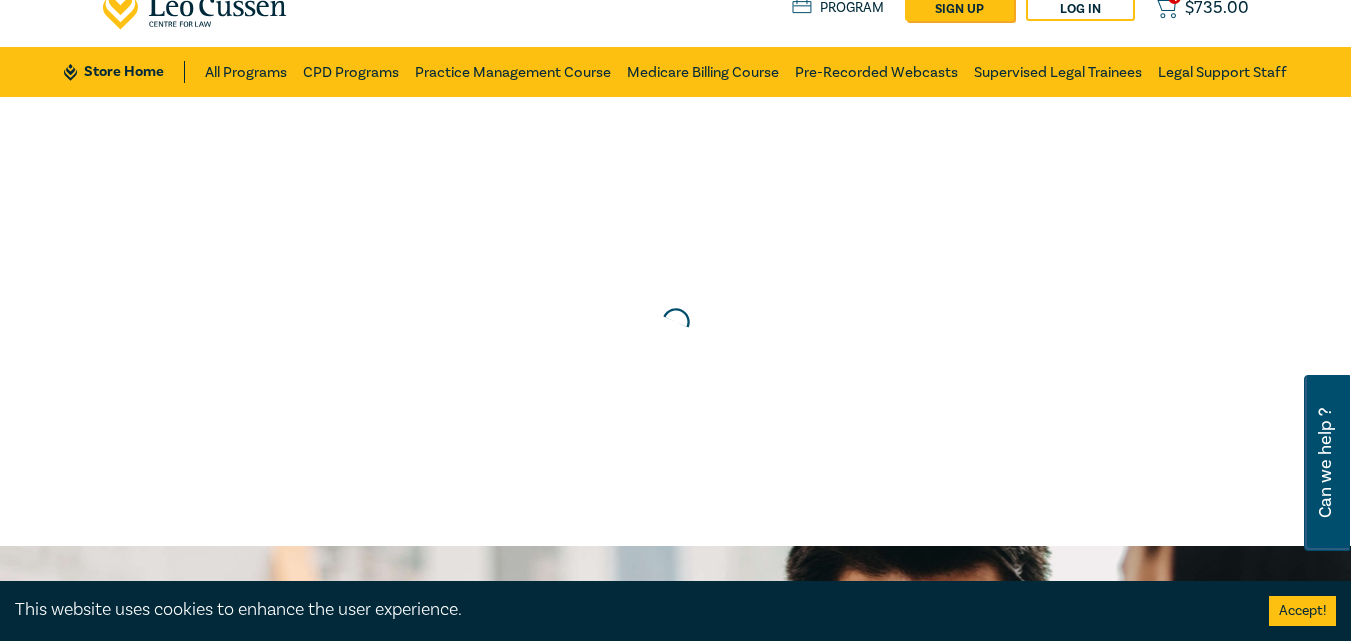 scroll, scrollTop: 0, scrollLeft: 0, axis: both 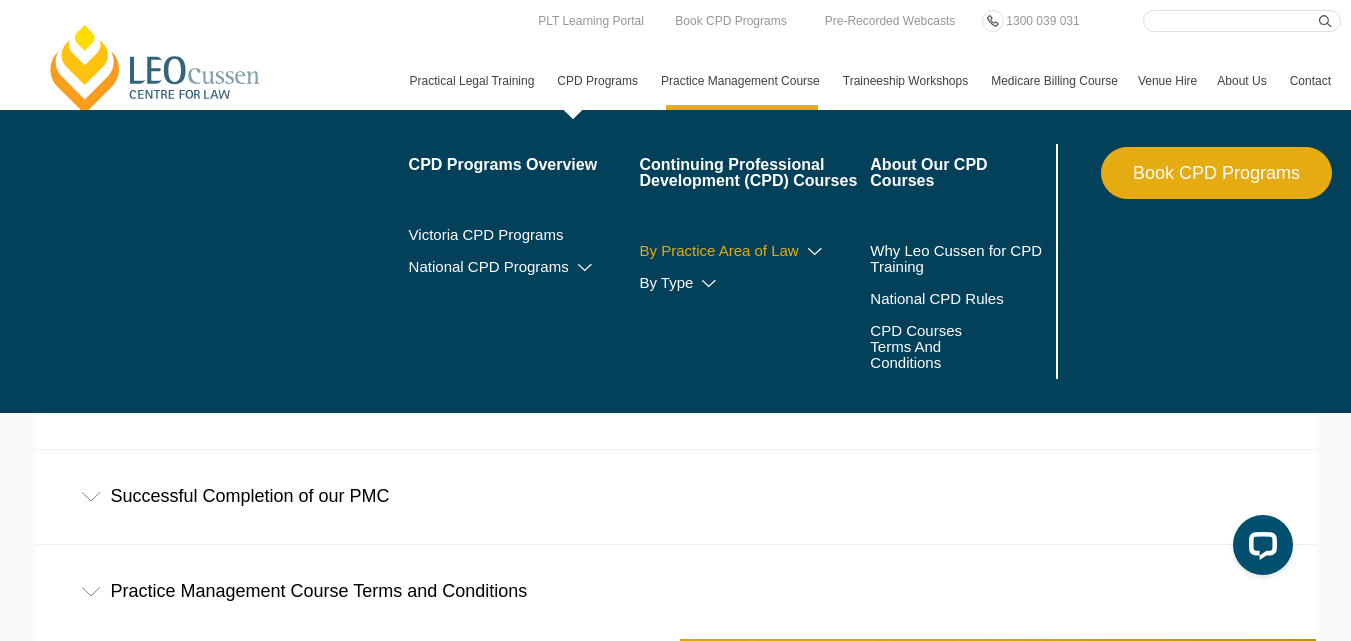 click at bounding box center (815, 252) 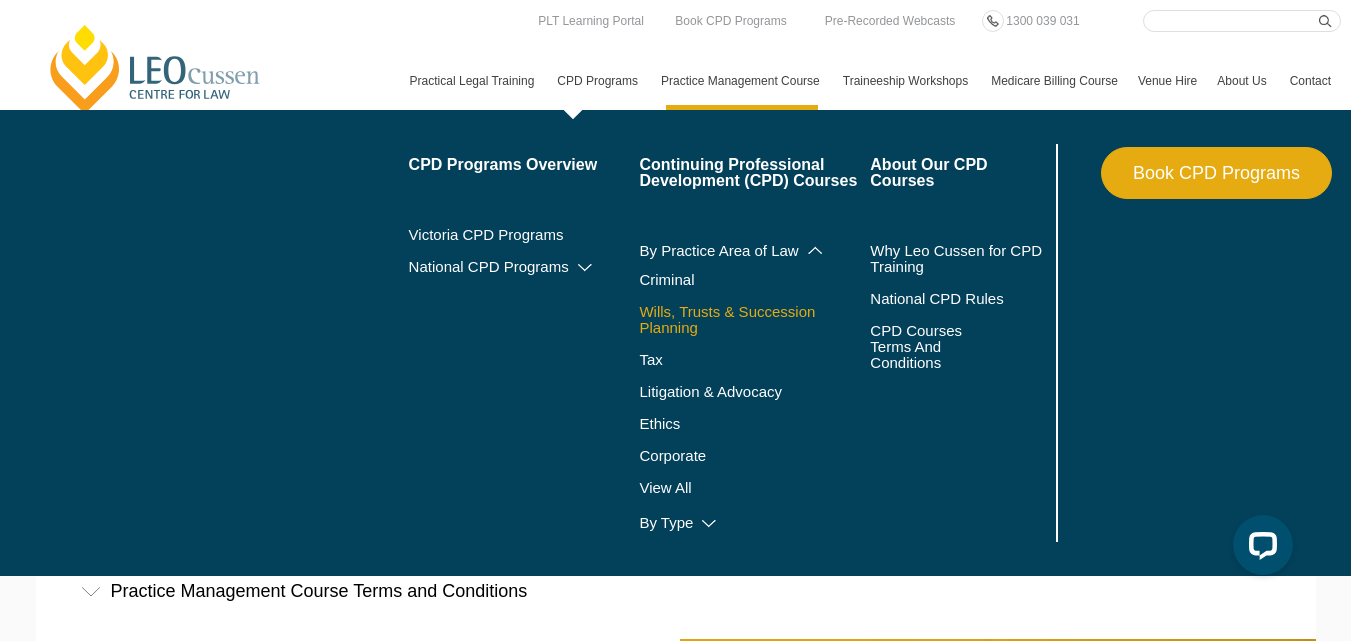 click on "Wills, Trusts & Succession Planning" at bounding box center (754, 320) 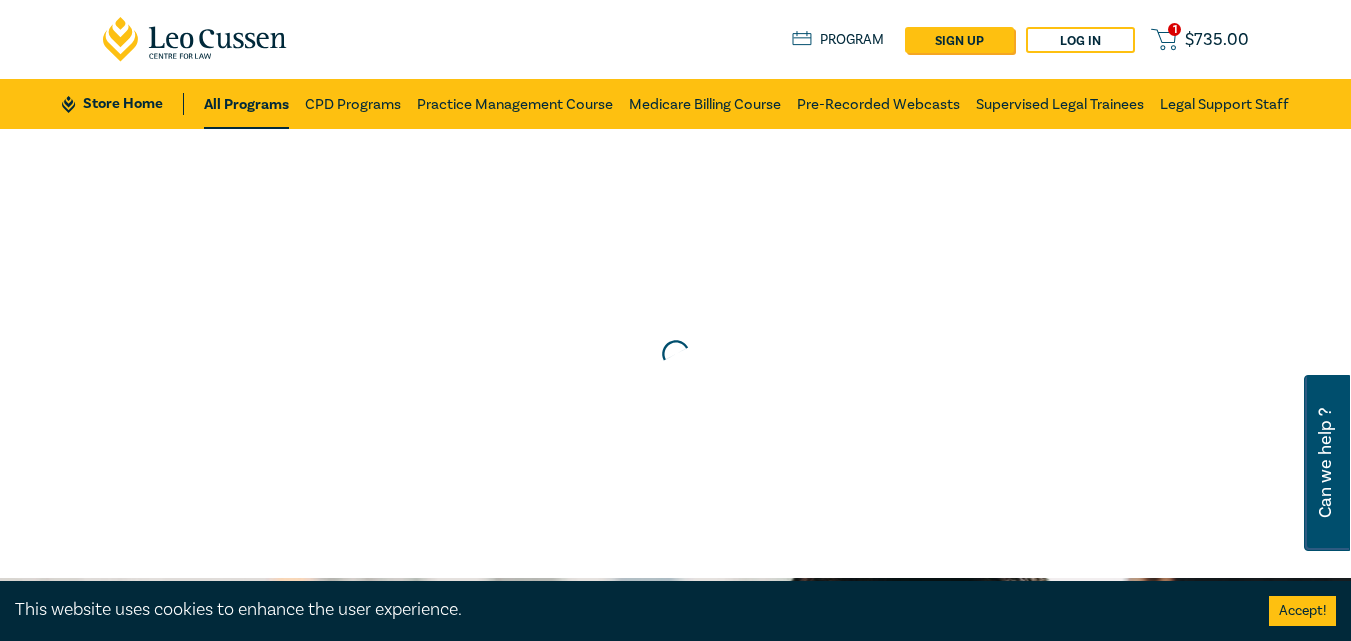scroll, scrollTop: 0, scrollLeft: 0, axis: both 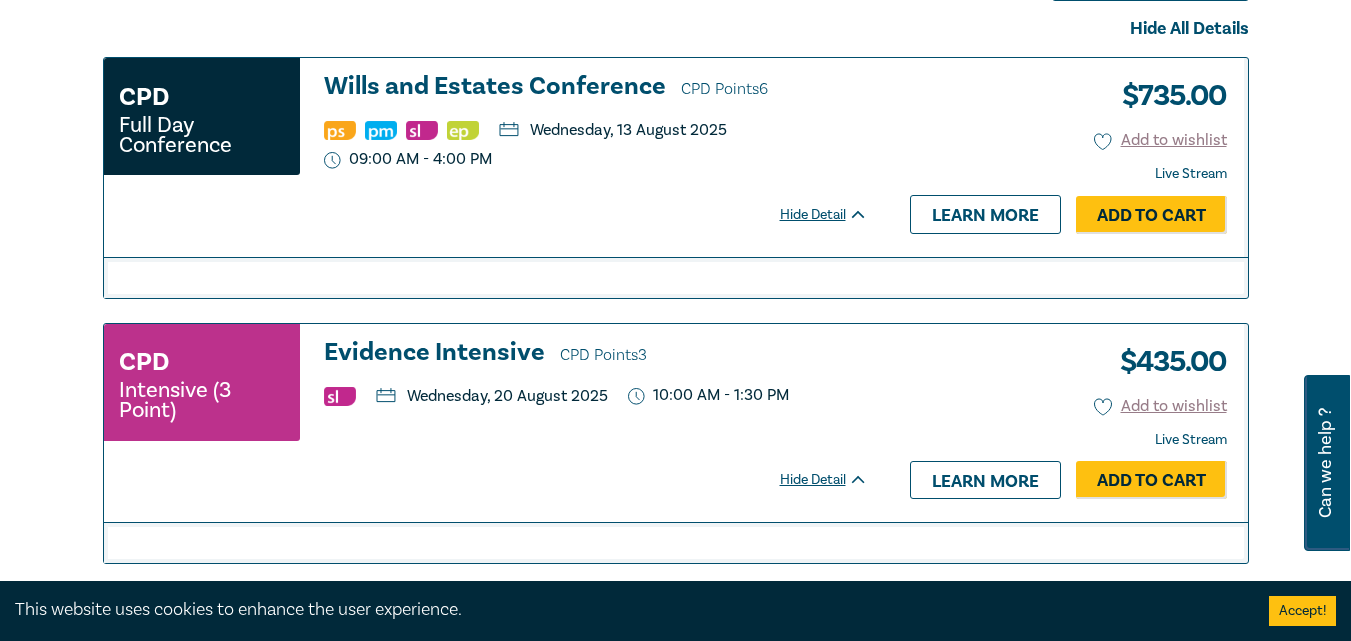 click on "[DAY], [NUMBER] [MONTH] [YEAR] [TIME] - [TIME]" at bounding box center [596, 144] 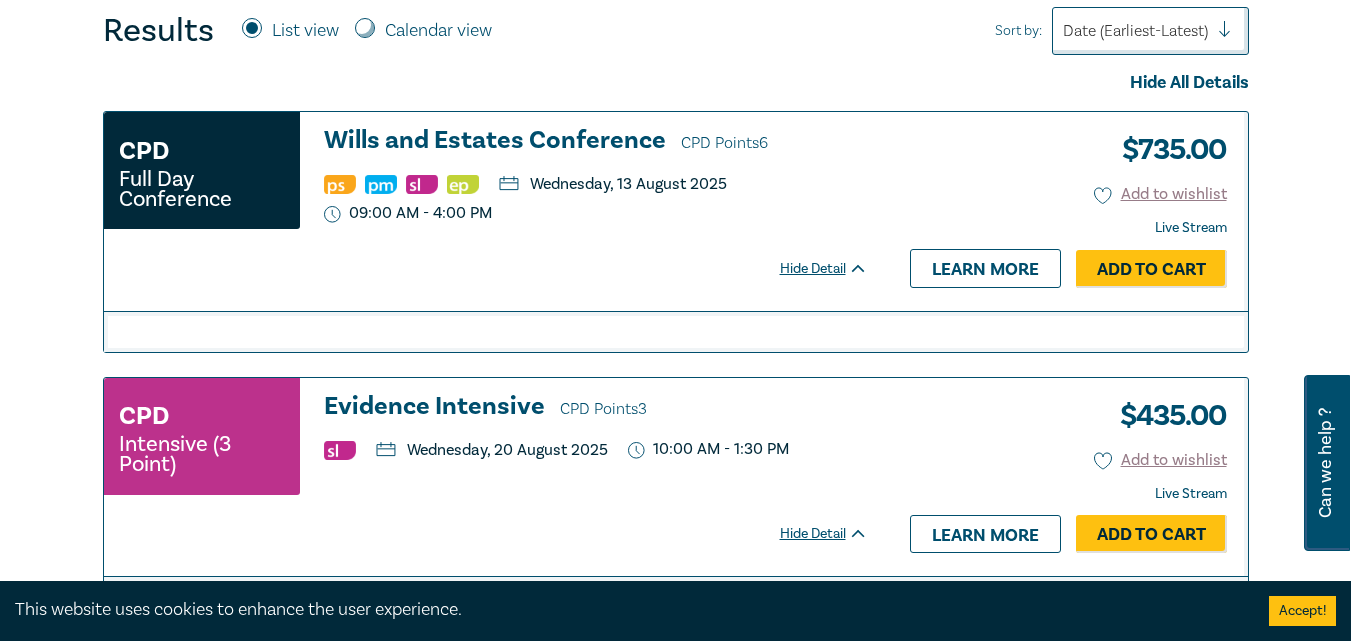 scroll, scrollTop: 800, scrollLeft: 0, axis: vertical 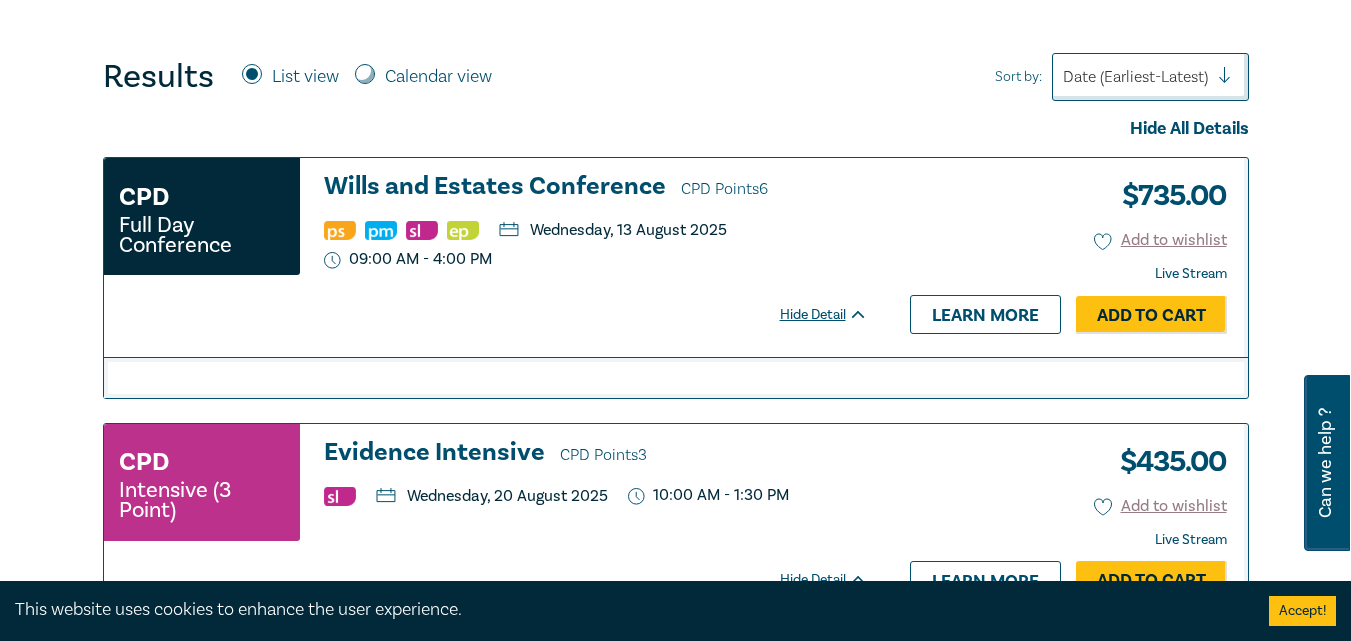 click on "CPD  Full Day Conference" at bounding box center [202, 216] 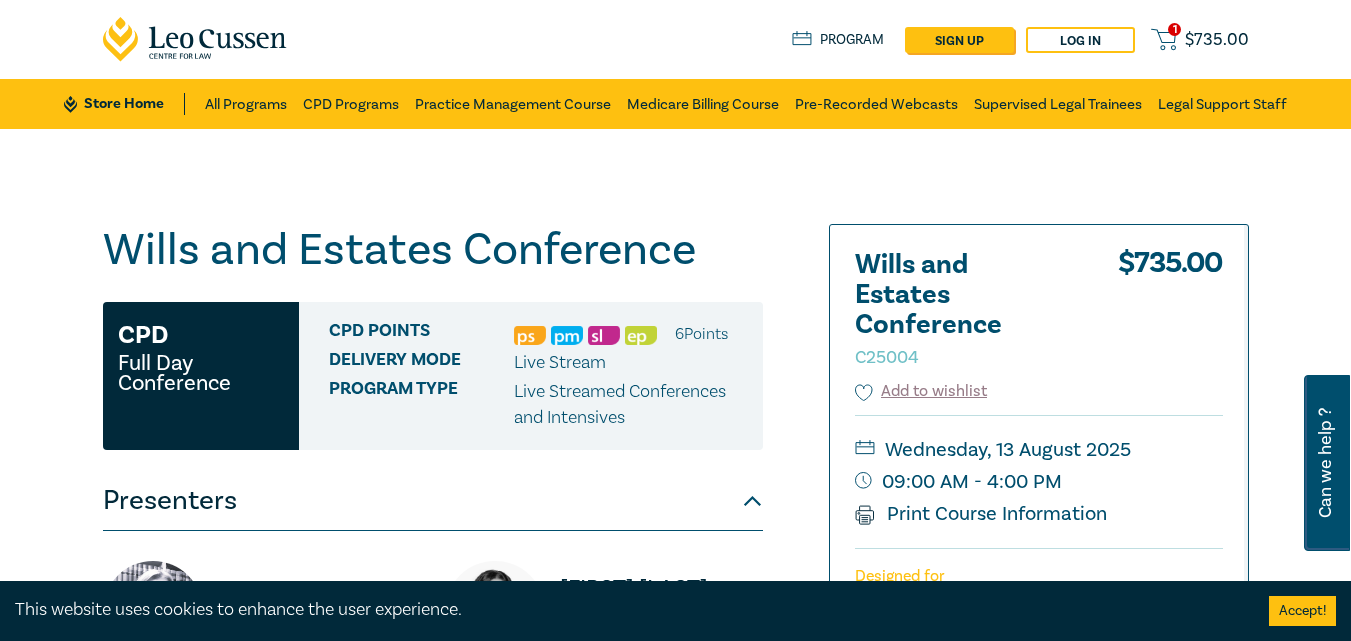 scroll, scrollTop: 0, scrollLeft: 0, axis: both 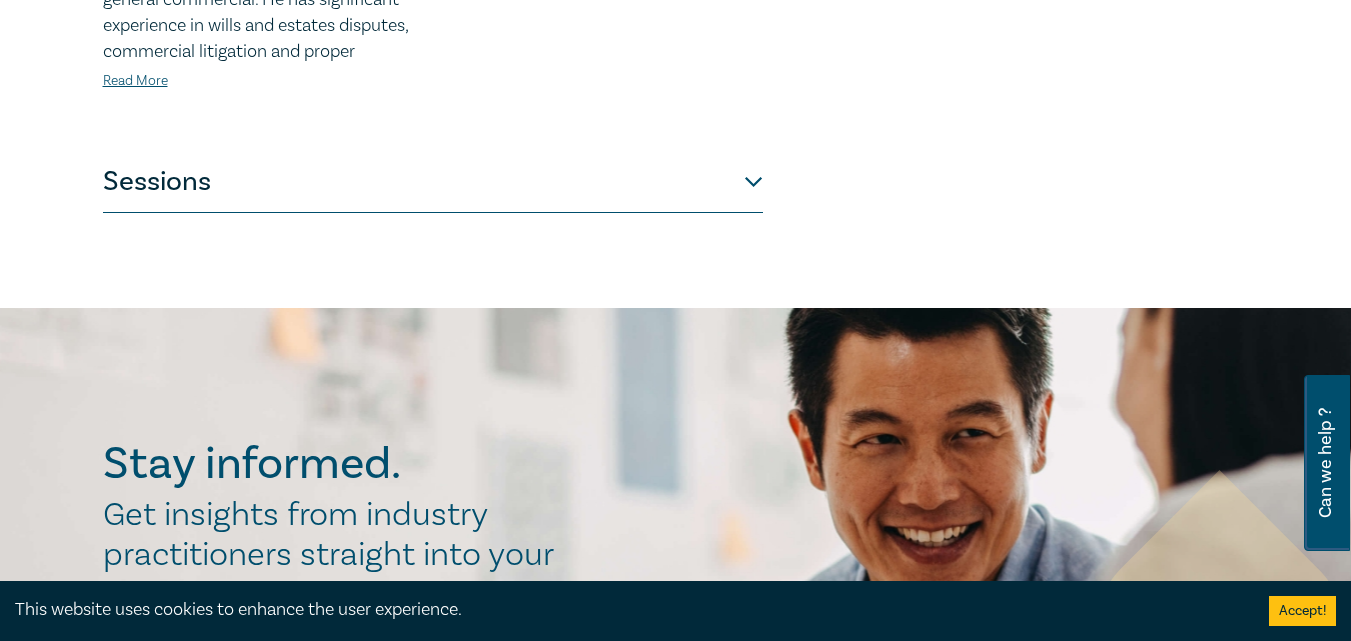 click on "Sessions" at bounding box center [433, 183] 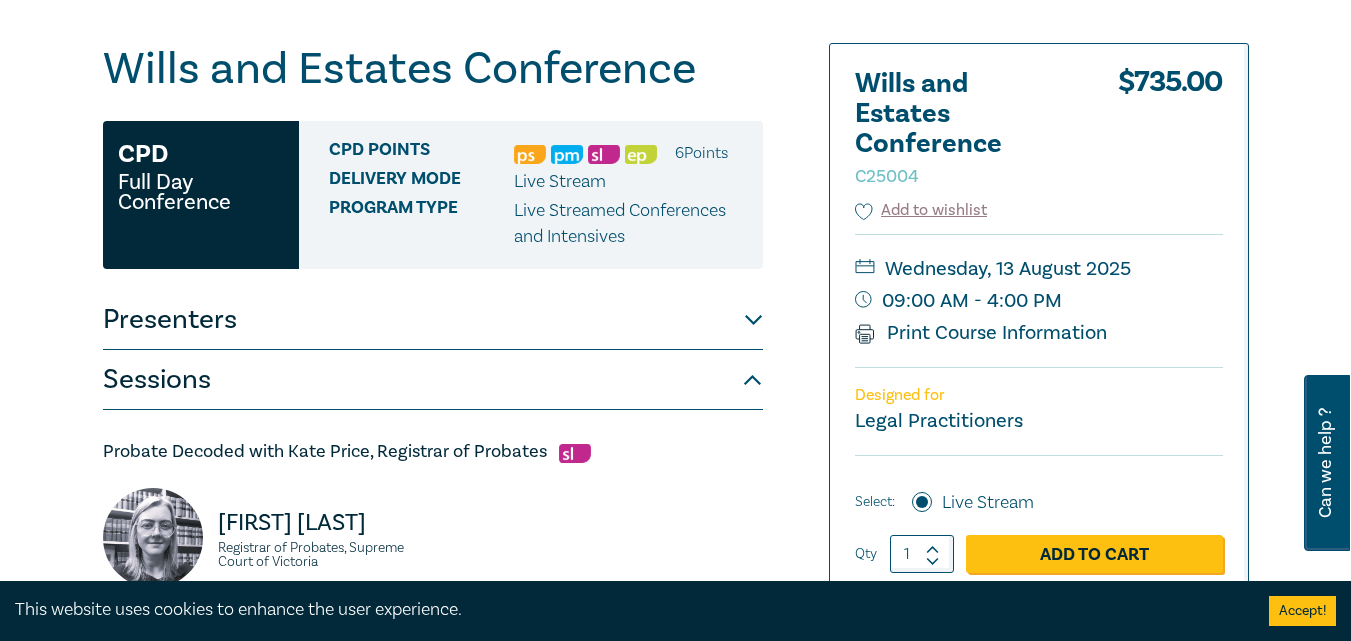 scroll, scrollTop: 0, scrollLeft: 0, axis: both 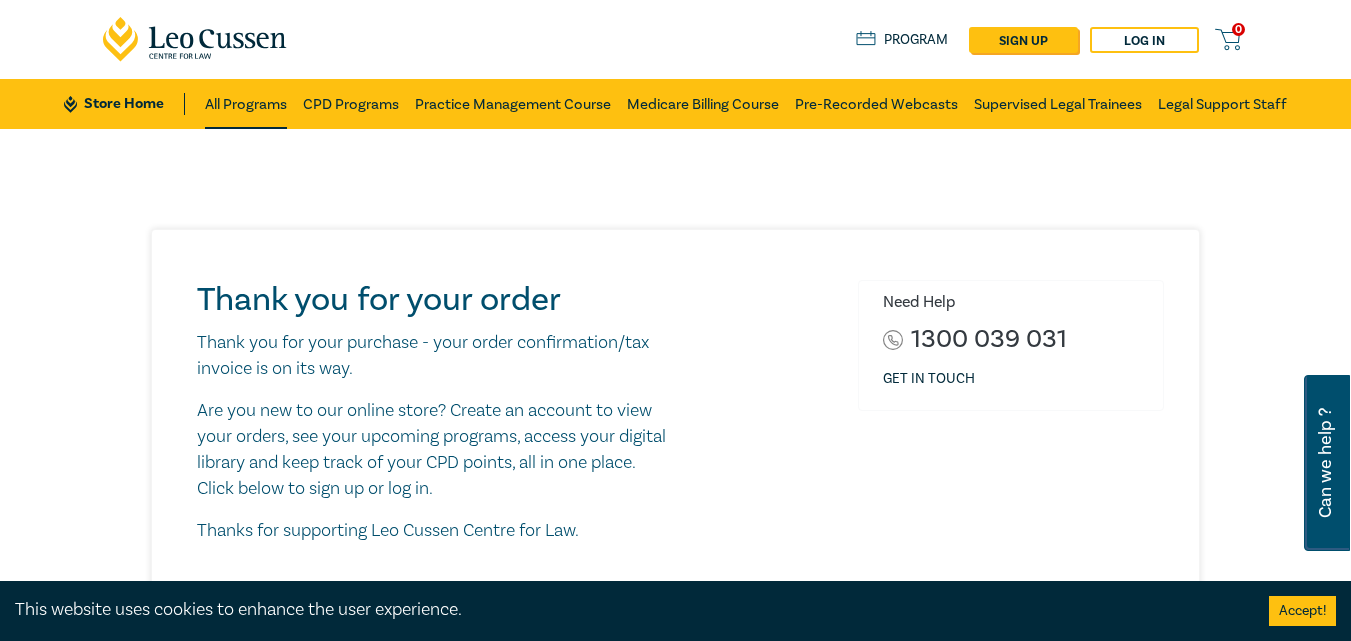 click on "All Programs" at bounding box center (246, 104) 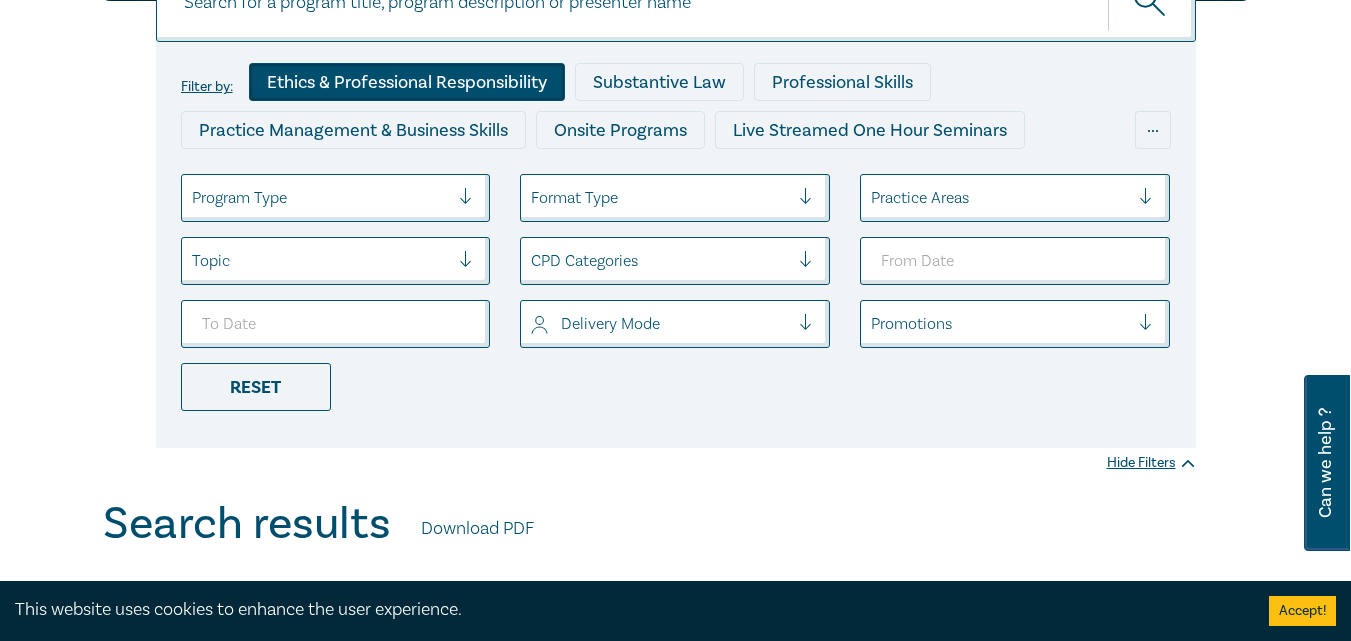 scroll, scrollTop: 0, scrollLeft: 0, axis: both 